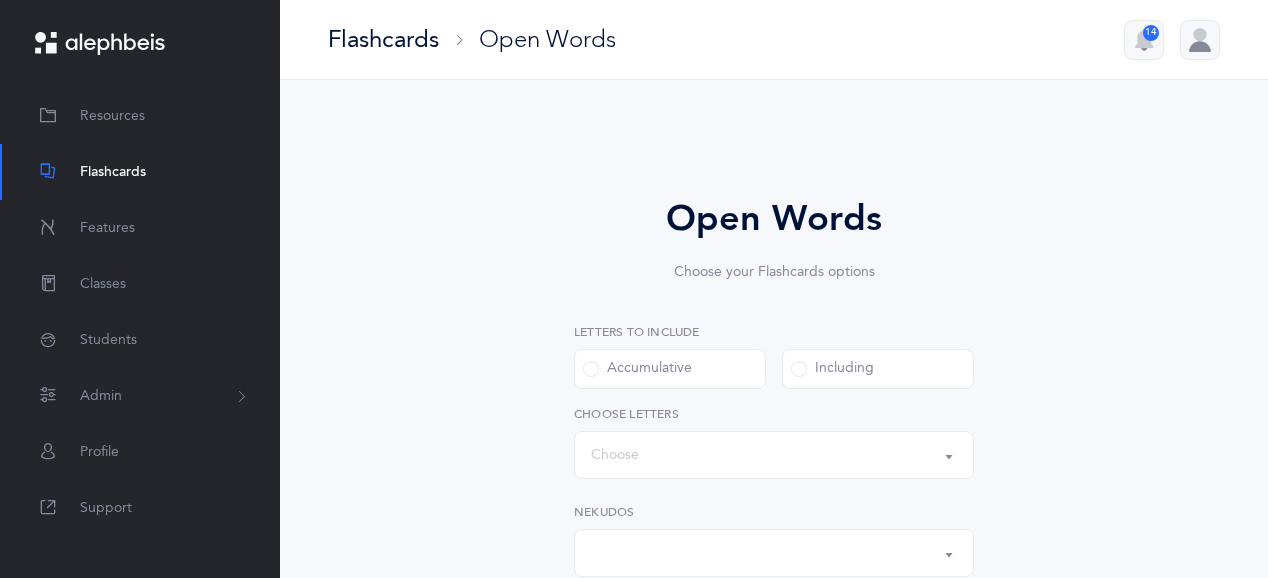 select 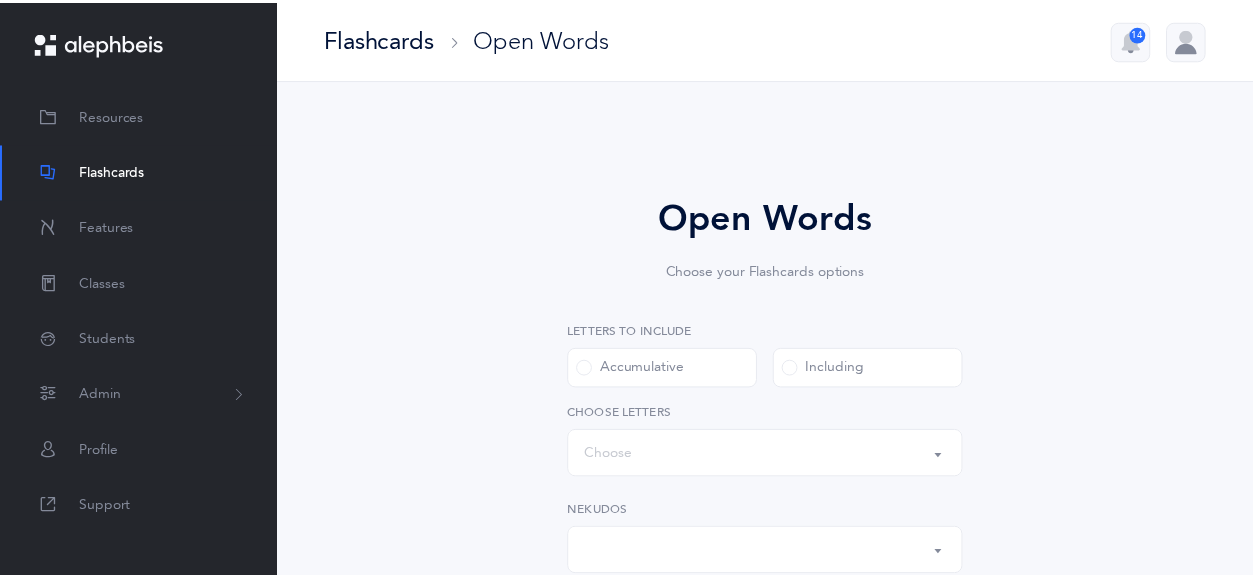scroll, scrollTop: 0, scrollLeft: 0, axis: both 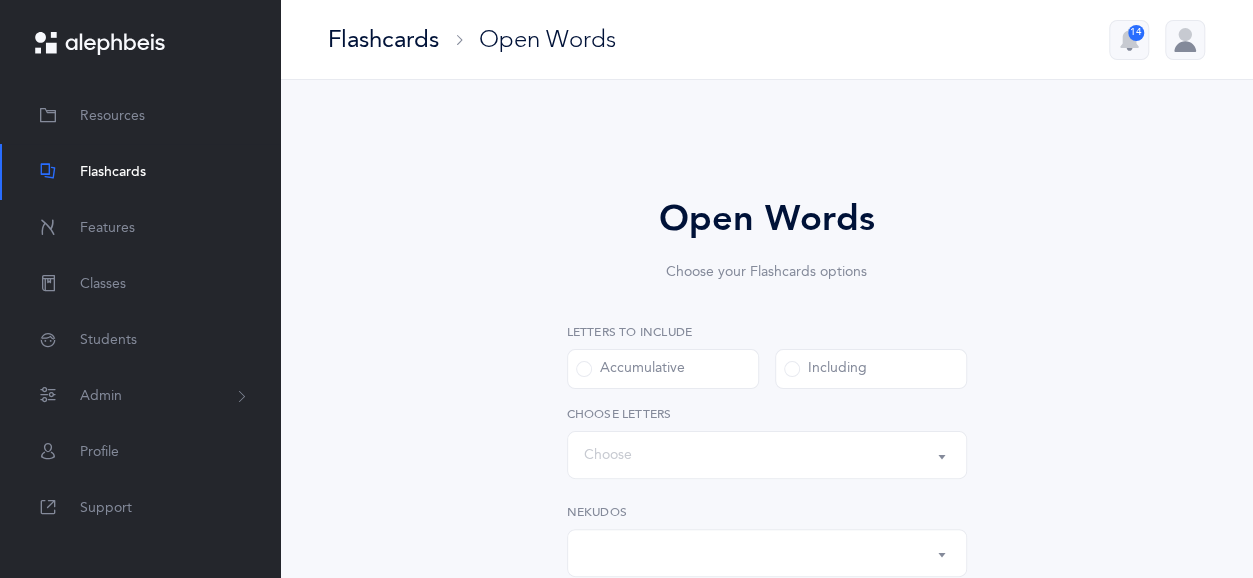 select on "all" 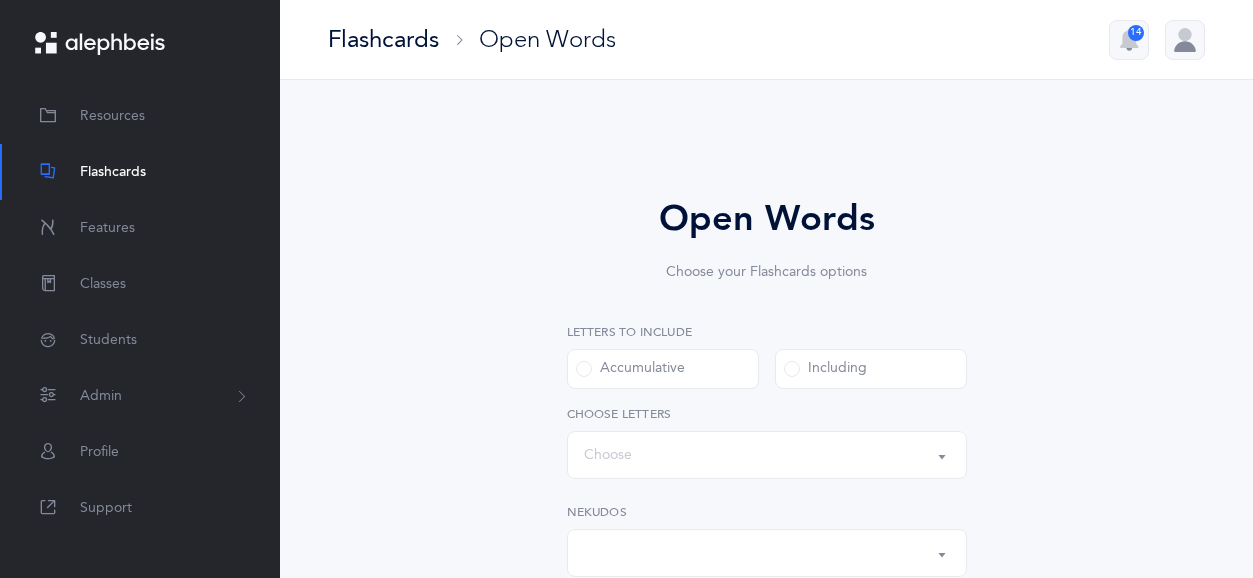 select 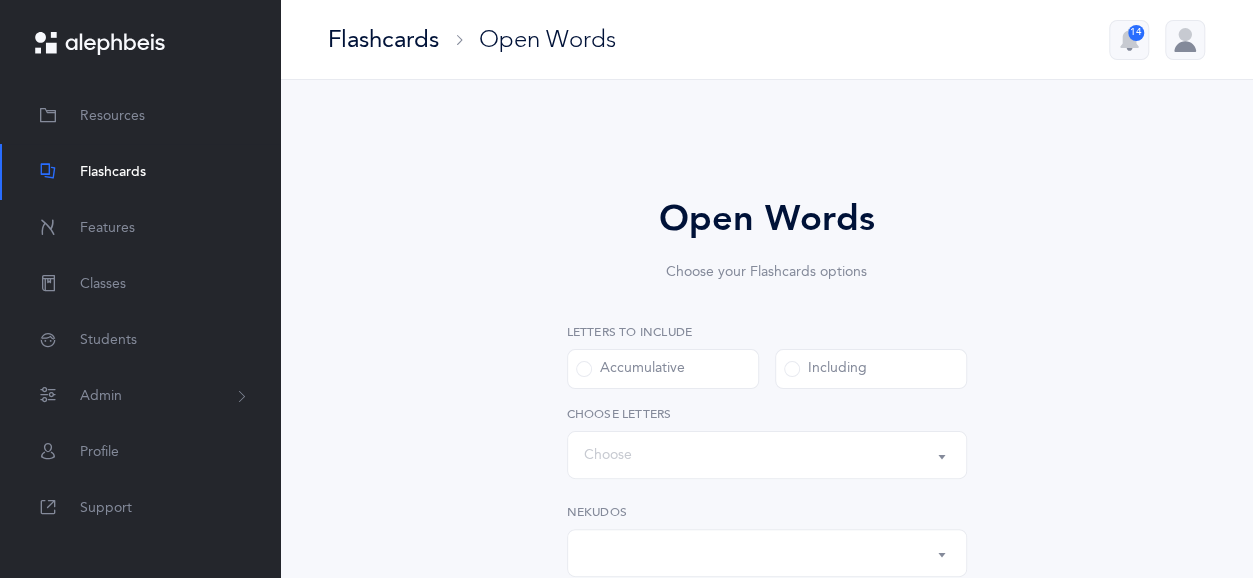 select on "all" 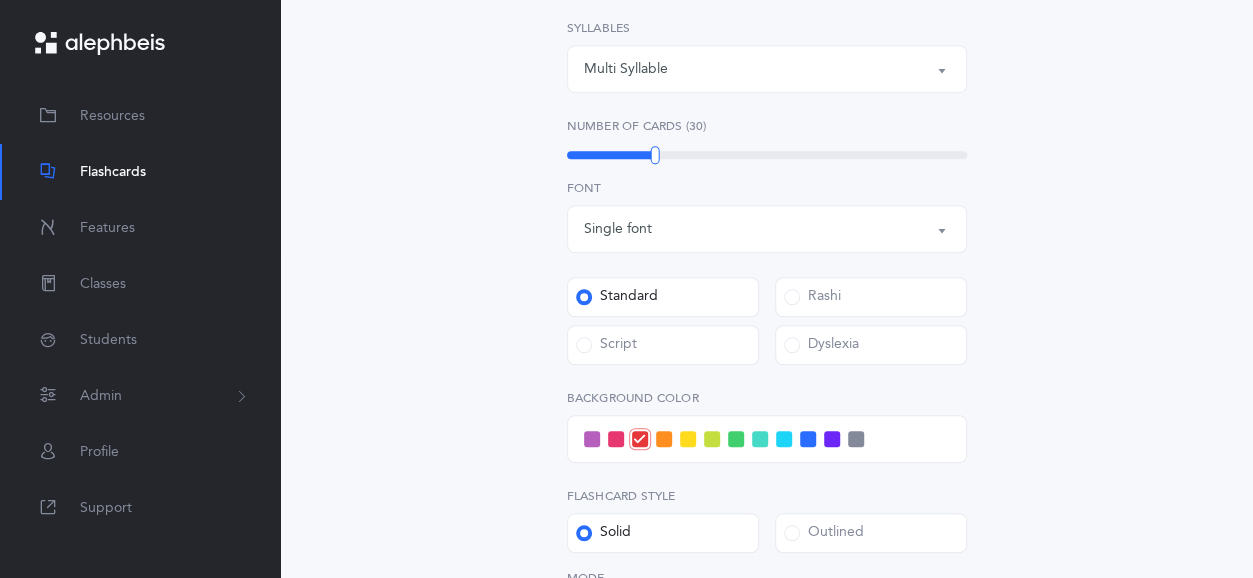 scroll, scrollTop: 579, scrollLeft: 0, axis: vertical 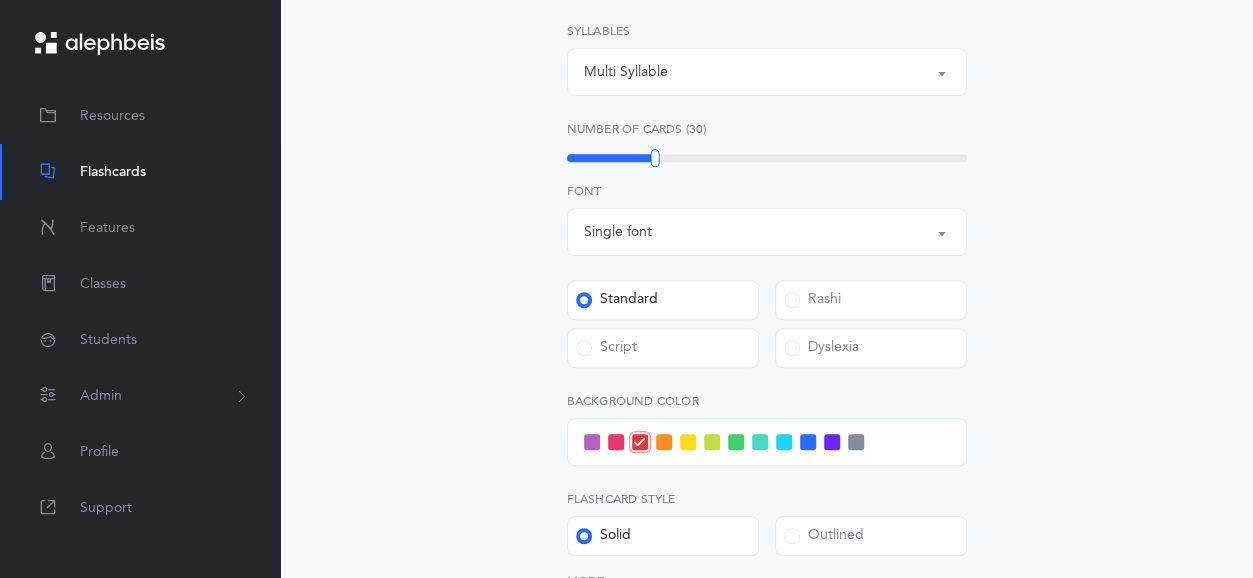 click on "Letters to include
Accumulative
Including
בּ
ב
ג
ד
ה
ו
ז
ח
ט
י
כּ
ךּ
כ
ך
ל
מ
ם
נ
ן
ס
ע
פּ
פ
ף
צ
ץ
ק
ר
שׁ
שׂ
תּ
ת
Words up until: Choose
Choose a letter
All Nekudos
קמץ
פתח
צירי
סגול
שוא
חולם חסר
חולם מלא
חיריק חסר
חיריק מלא
קובוץ
שורוק
All Nekudos
All Nekudos
קמץ
פתח
צירי
סגול
שוא
חולם חסר
חולם מלא
חיריק חסר
חיריק מלא
קובוץ
שורוק
Nekudos
Multi Syllable
1
2
3
4
Multi Syllable
Multi Syllable
1
2
3
4
Syllables
Upgrade your plan to Ultimate
You need to be on the Ultimate plan to use this feature" at bounding box center (767, 239) 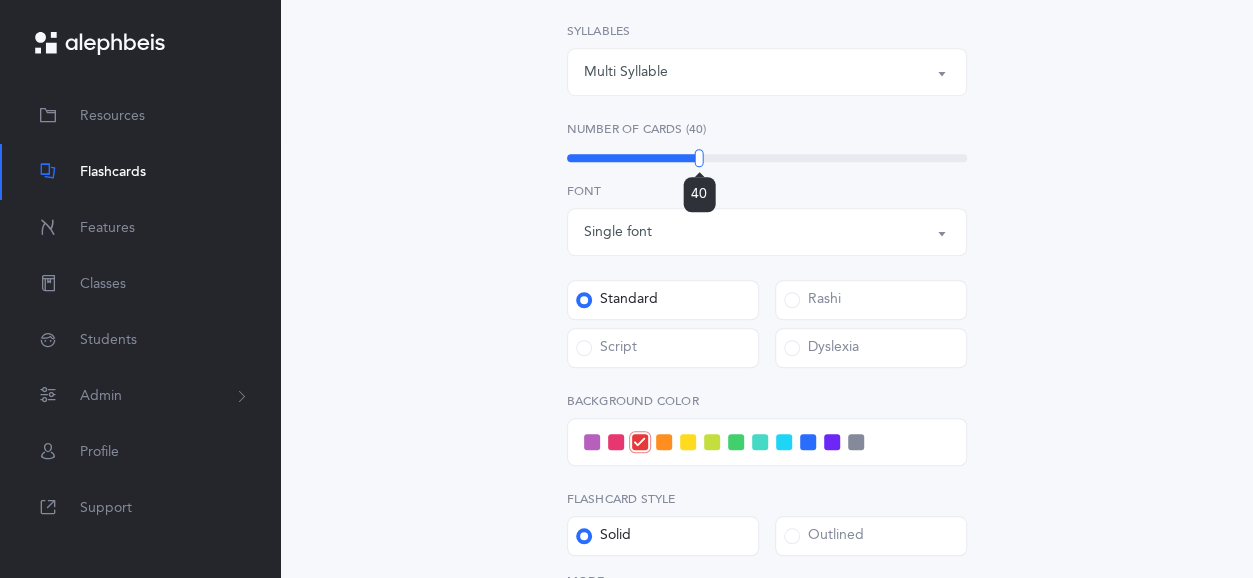 drag, startPoint x: 656, startPoint y: 165, endPoint x: 699, endPoint y: 165, distance: 43 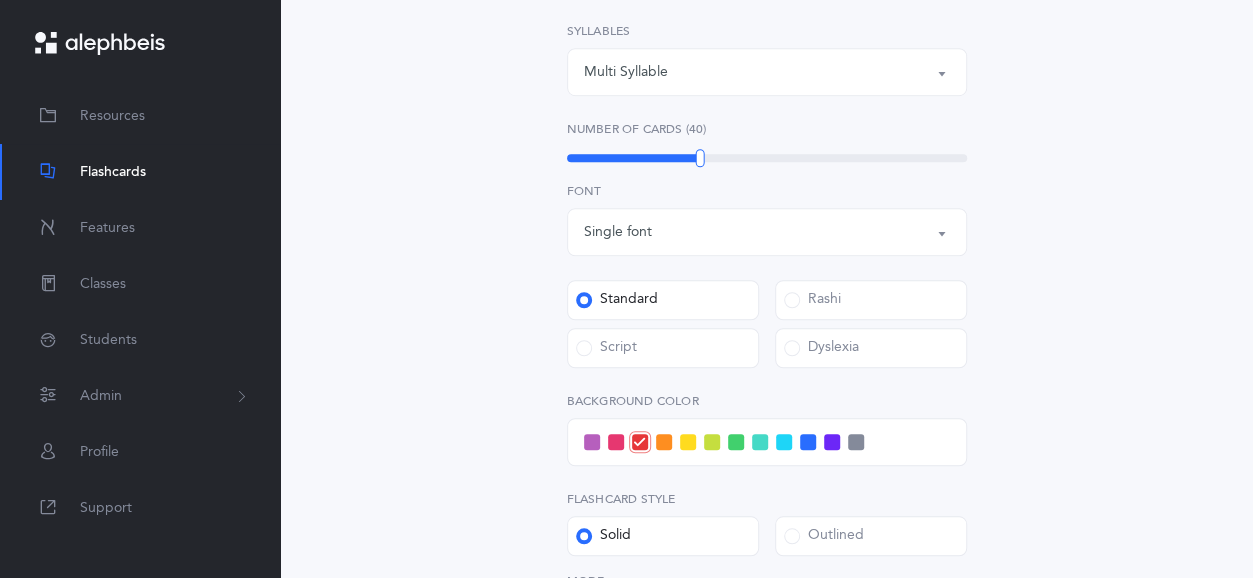 click at bounding box center (808, 442) 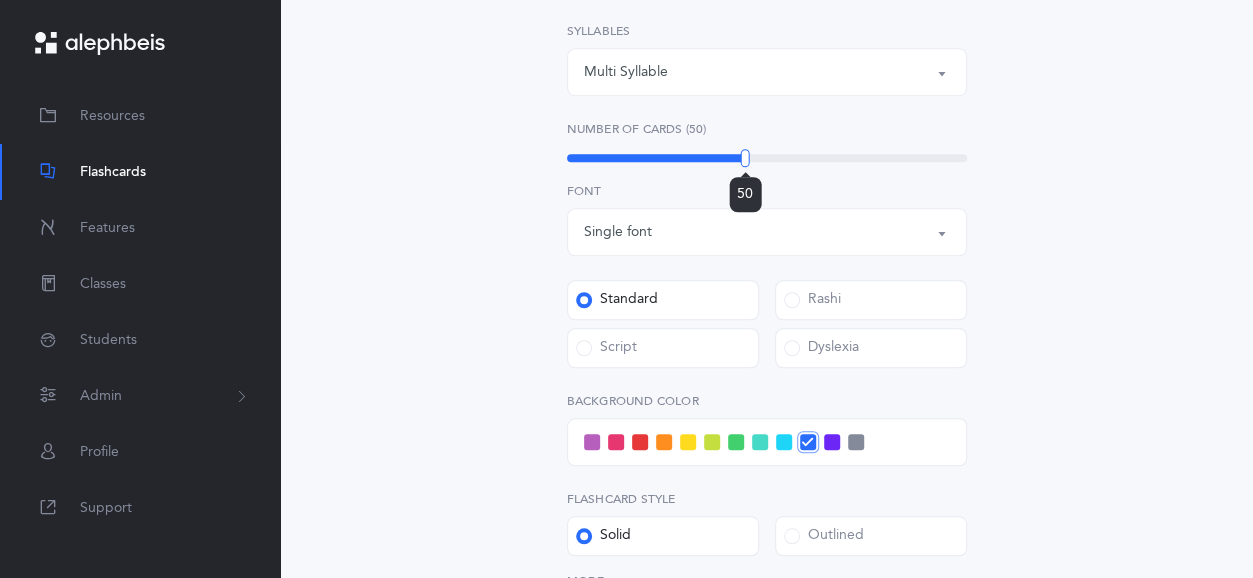 drag, startPoint x: 702, startPoint y: 157, endPoint x: 745, endPoint y: 153, distance: 43.185646 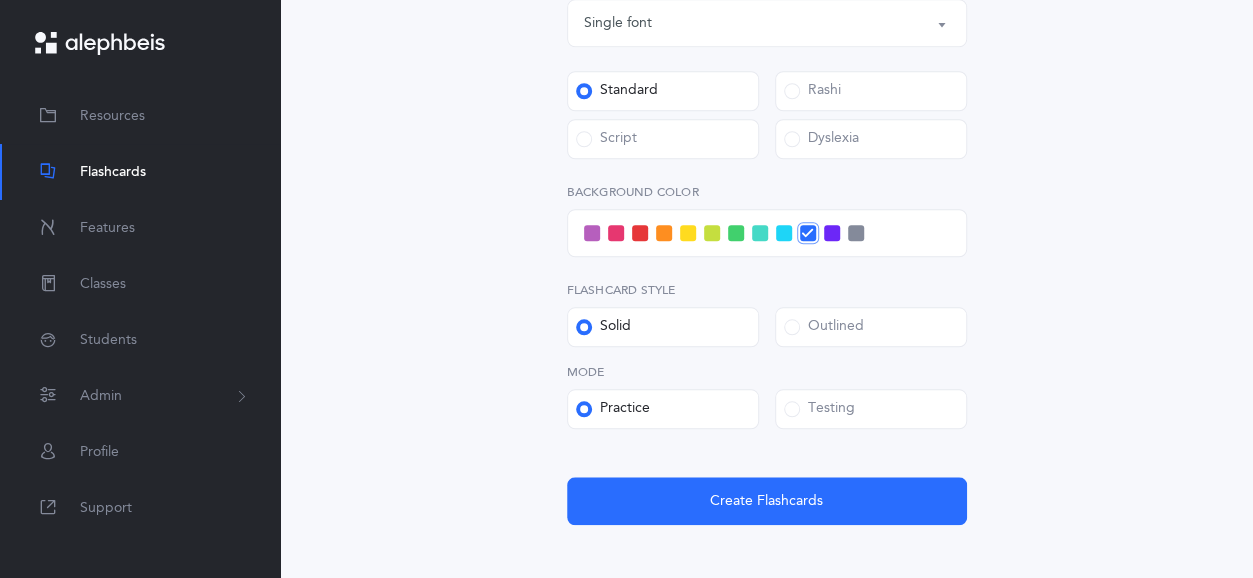 scroll, scrollTop: 822, scrollLeft: 0, axis: vertical 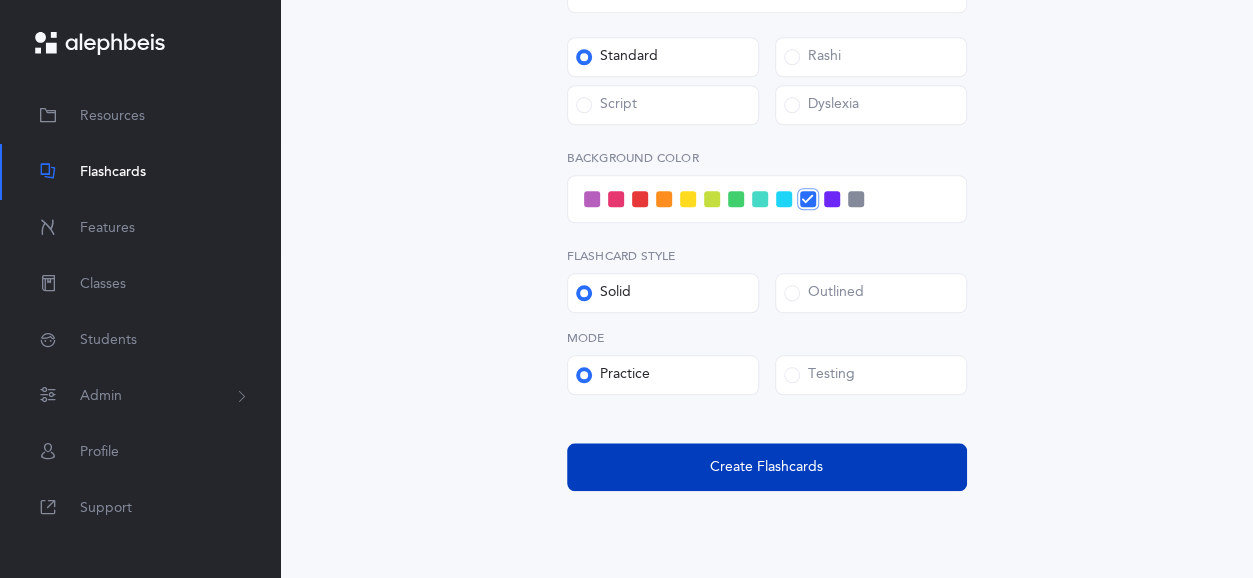 click on "Create Flashcards" at bounding box center (767, 467) 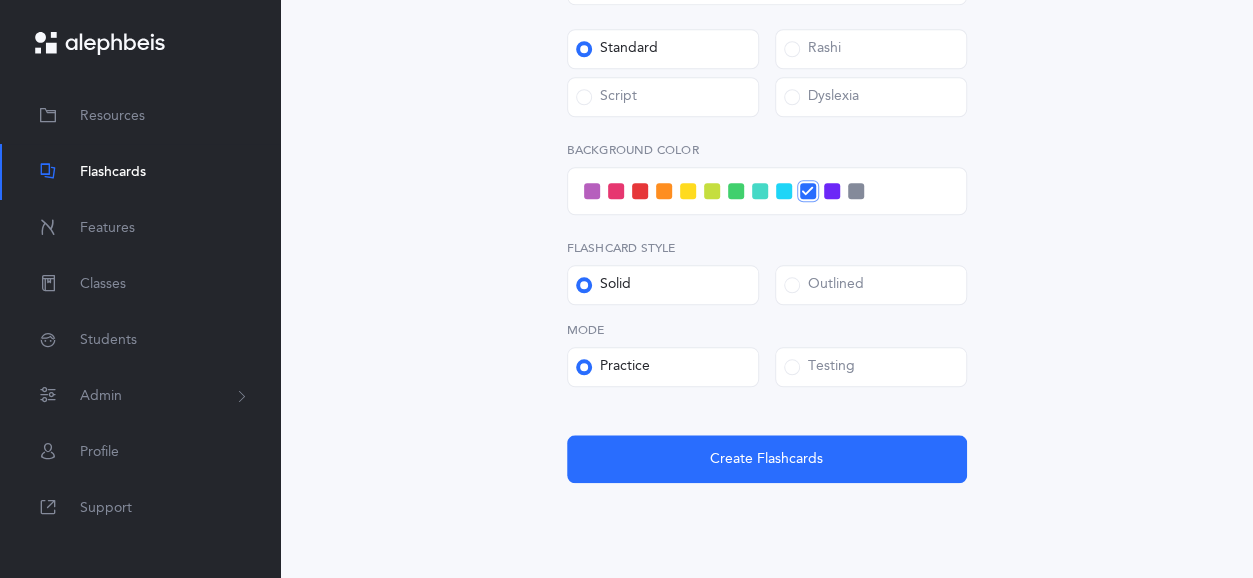 scroll, scrollTop: 832, scrollLeft: 0, axis: vertical 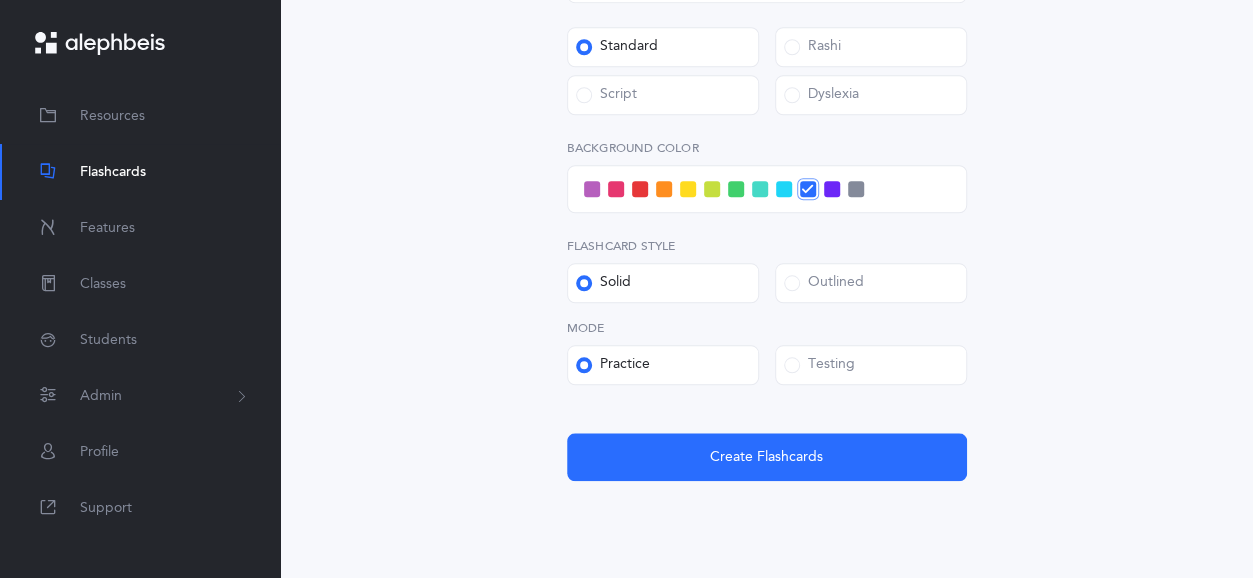 click on "Testing" at bounding box center [819, 365] 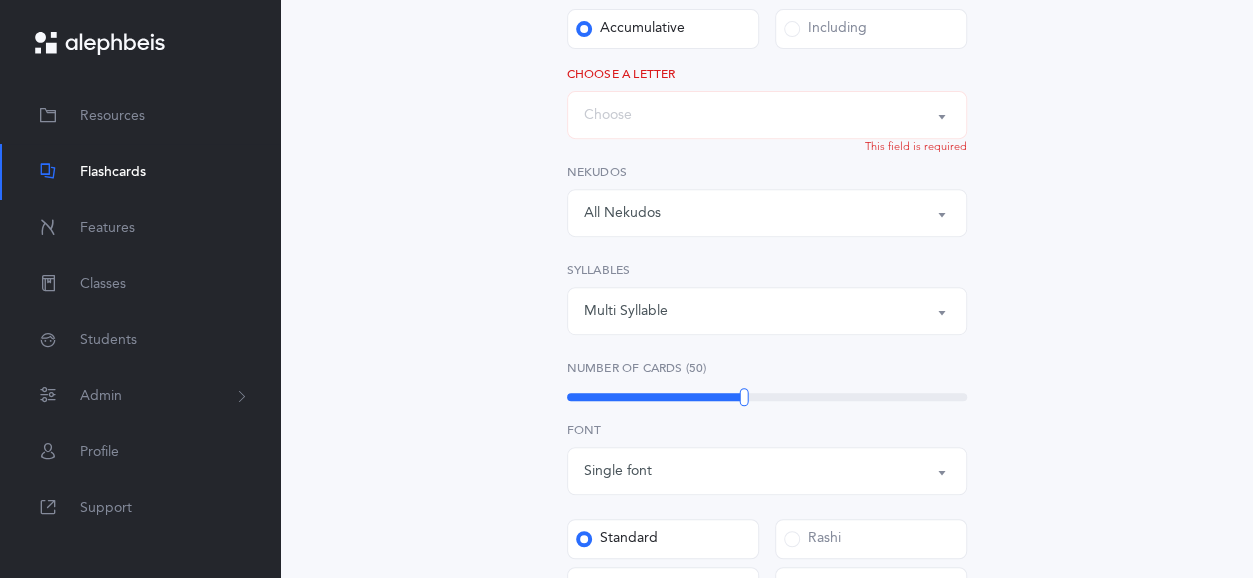 scroll, scrollTop: 832, scrollLeft: 0, axis: vertical 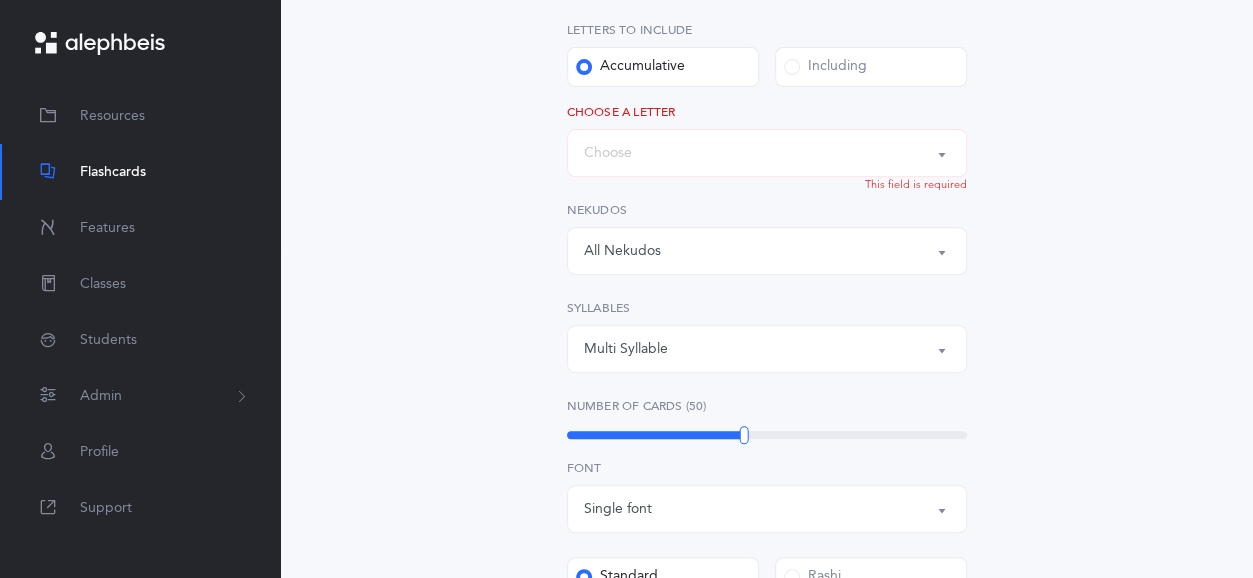 click on "Including" at bounding box center [871, 67] 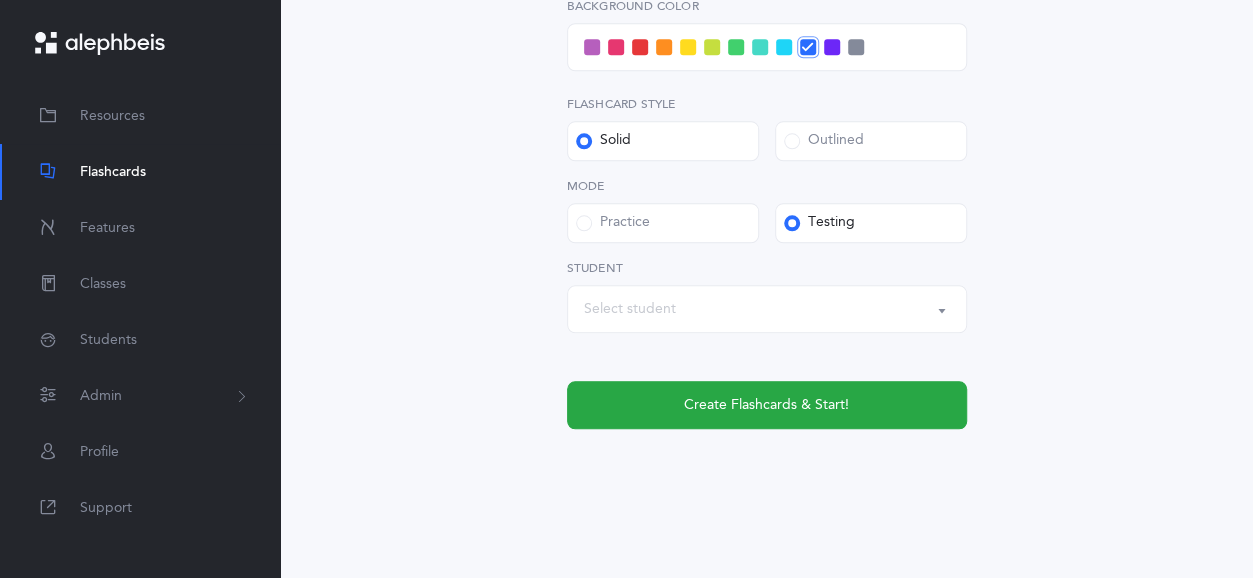 scroll, scrollTop: 985, scrollLeft: 0, axis: vertical 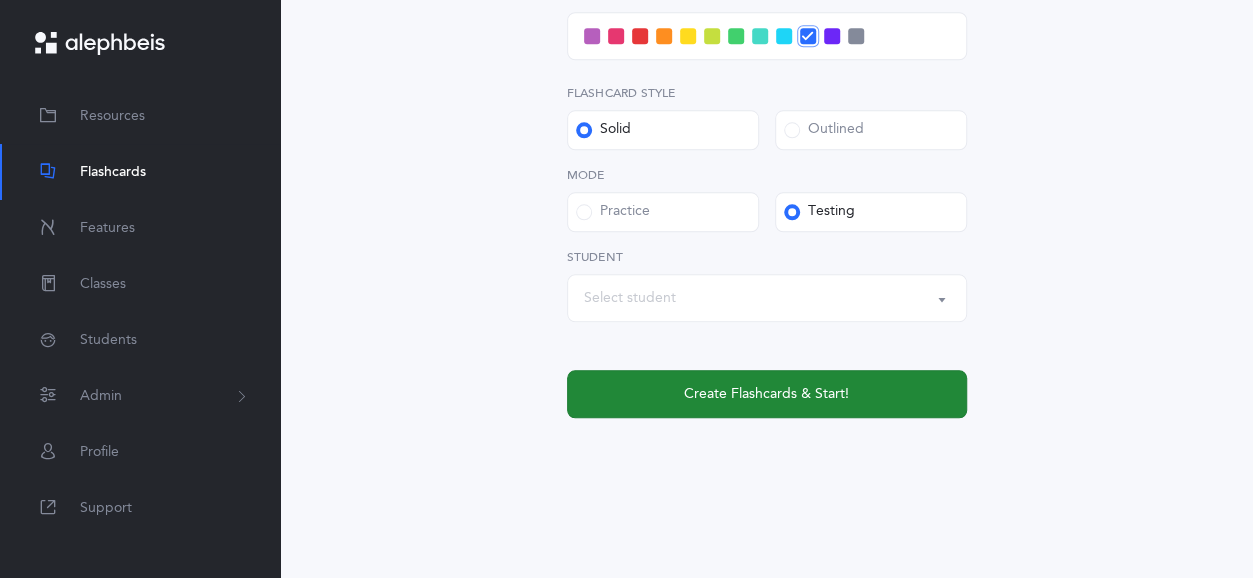 click on "Create Flashcards & Start!" at bounding box center (767, 394) 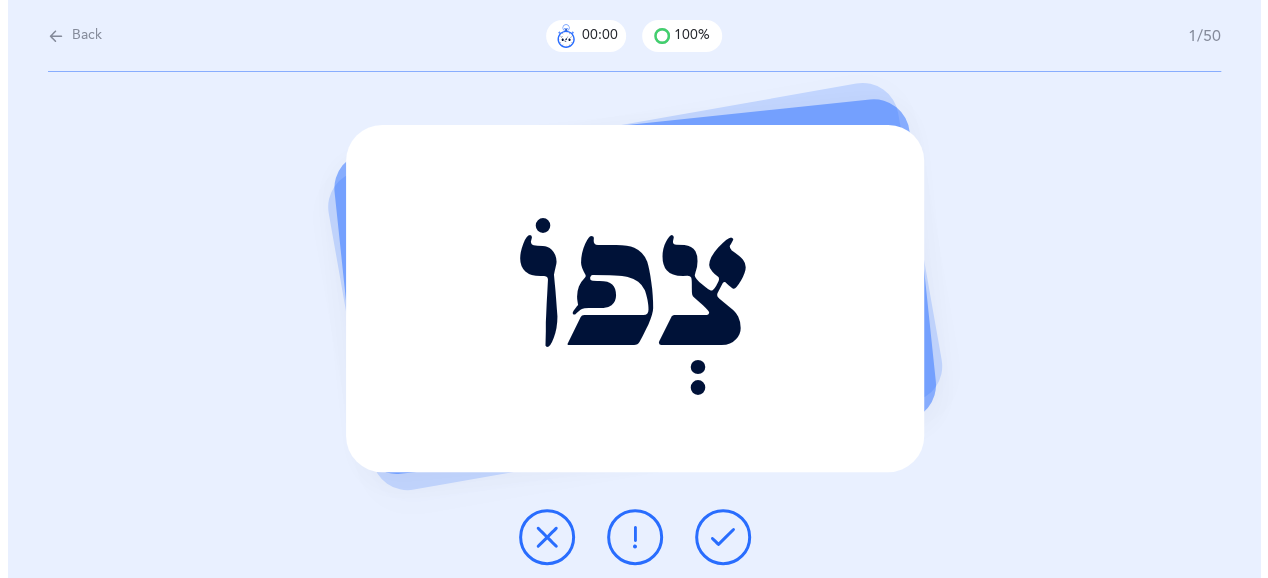 scroll, scrollTop: 0, scrollLeft: 0, axis: both 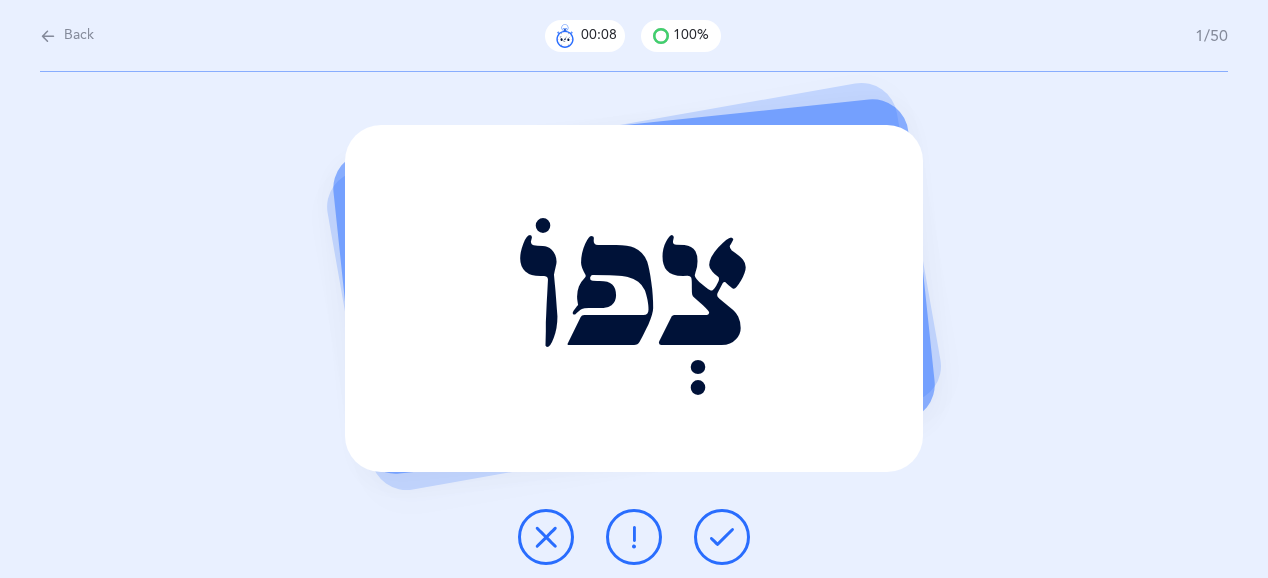 click at bounding box center [722, 537] 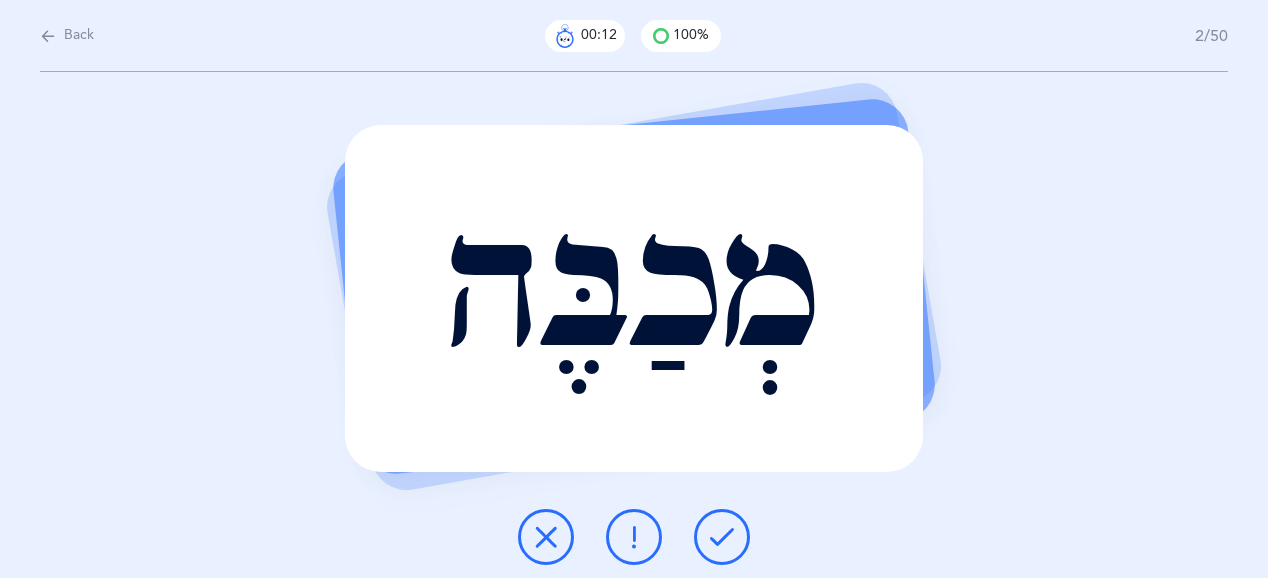 click at bounding box center [722, 537] 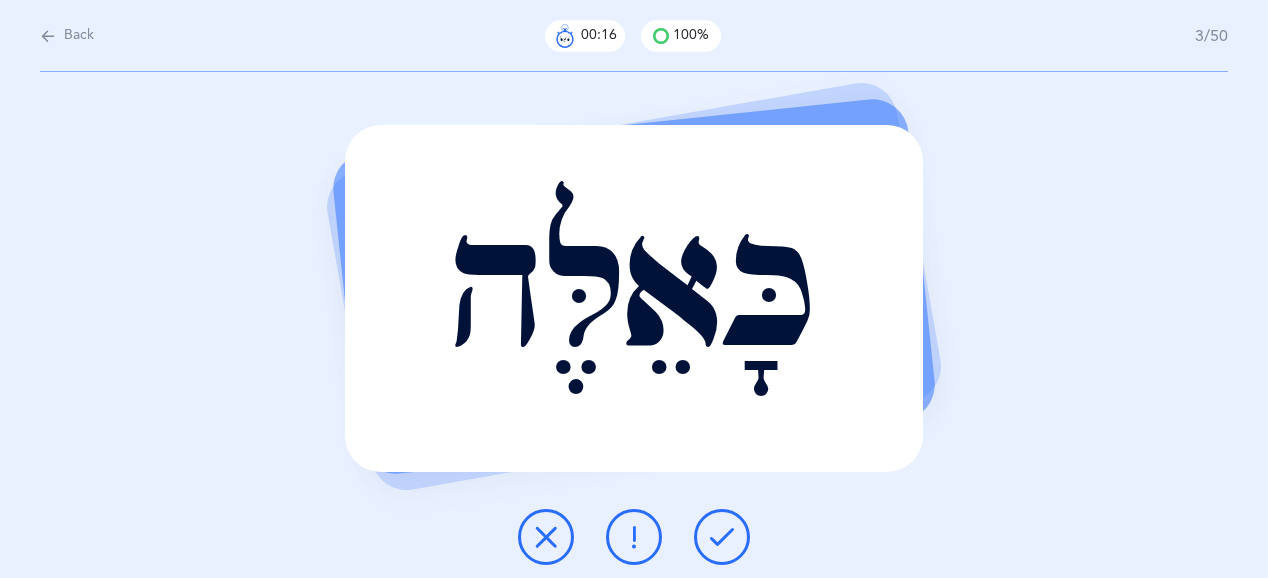click at bounding box center (722, 537) 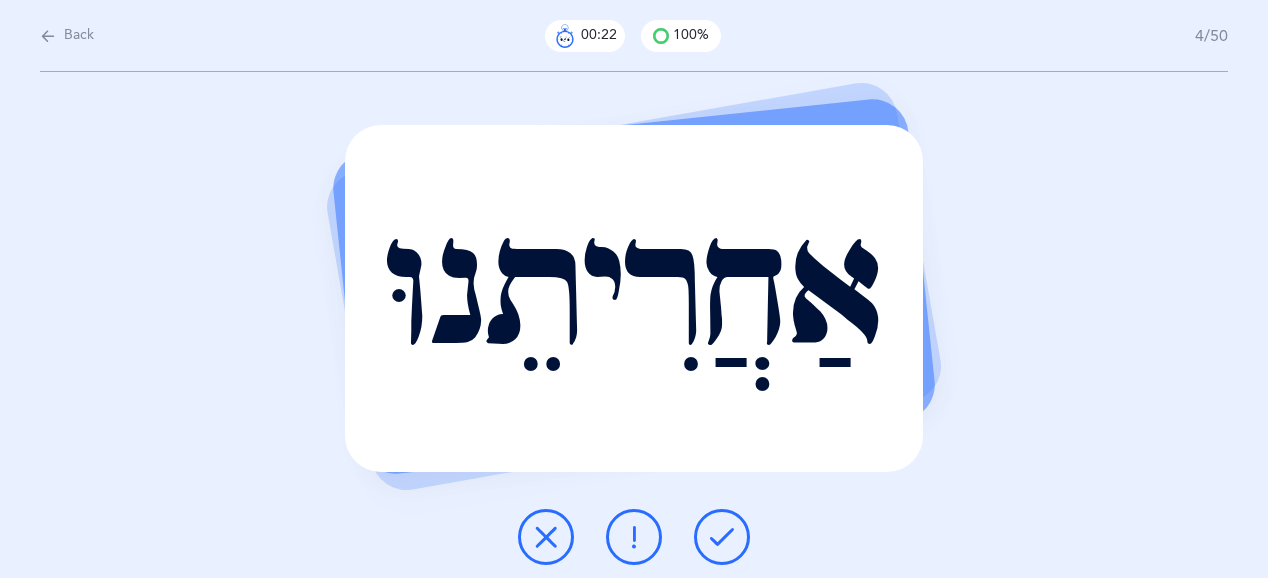 click at bounding box center (722, 537) 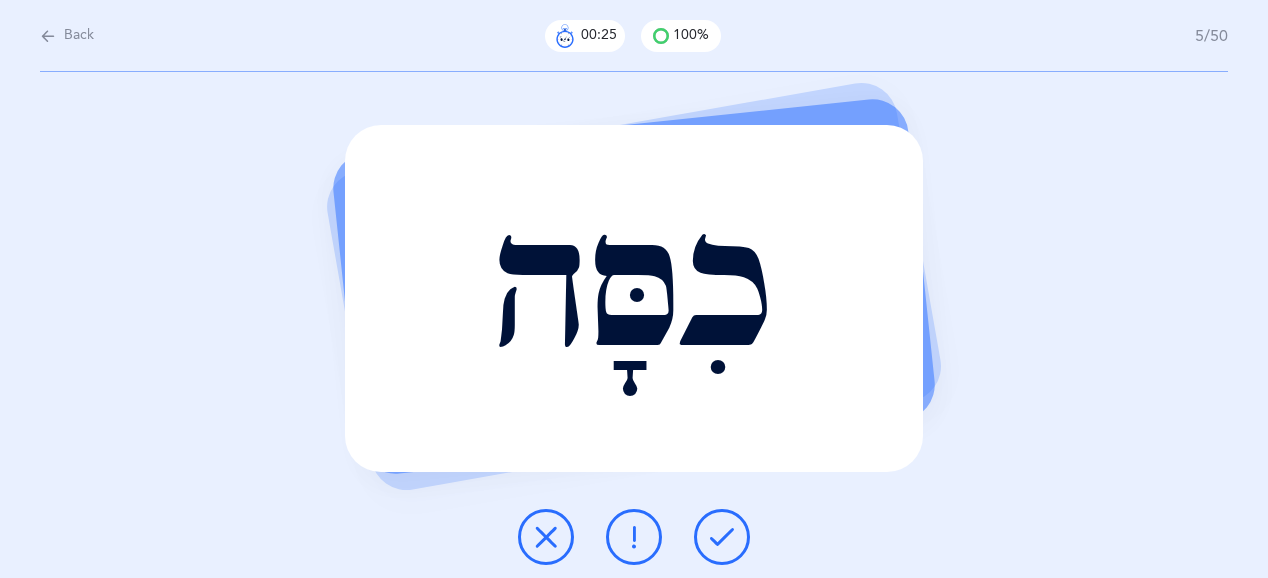 click at bounding box center [634, 537] 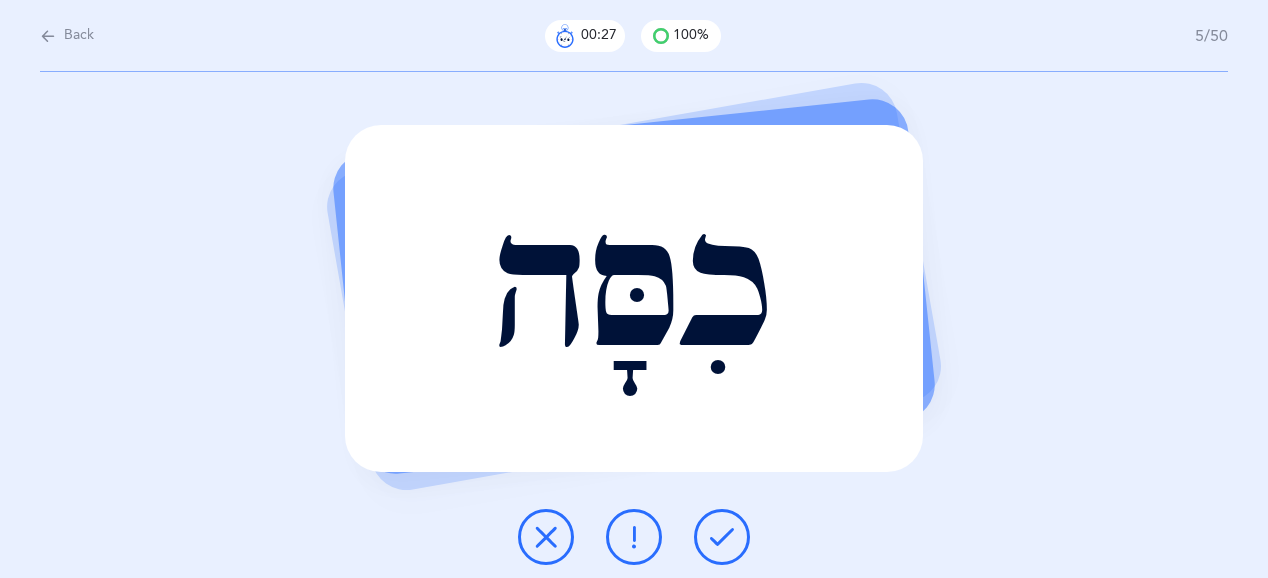 click at bounding box center [722, 537] 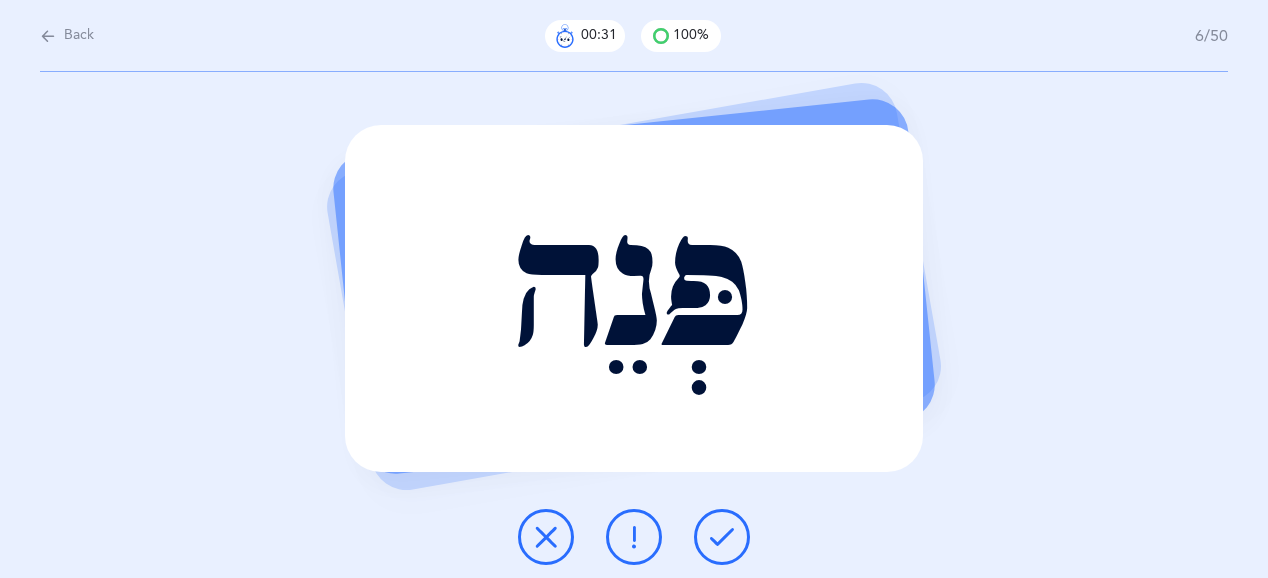 click at bounding box center [722, 537] 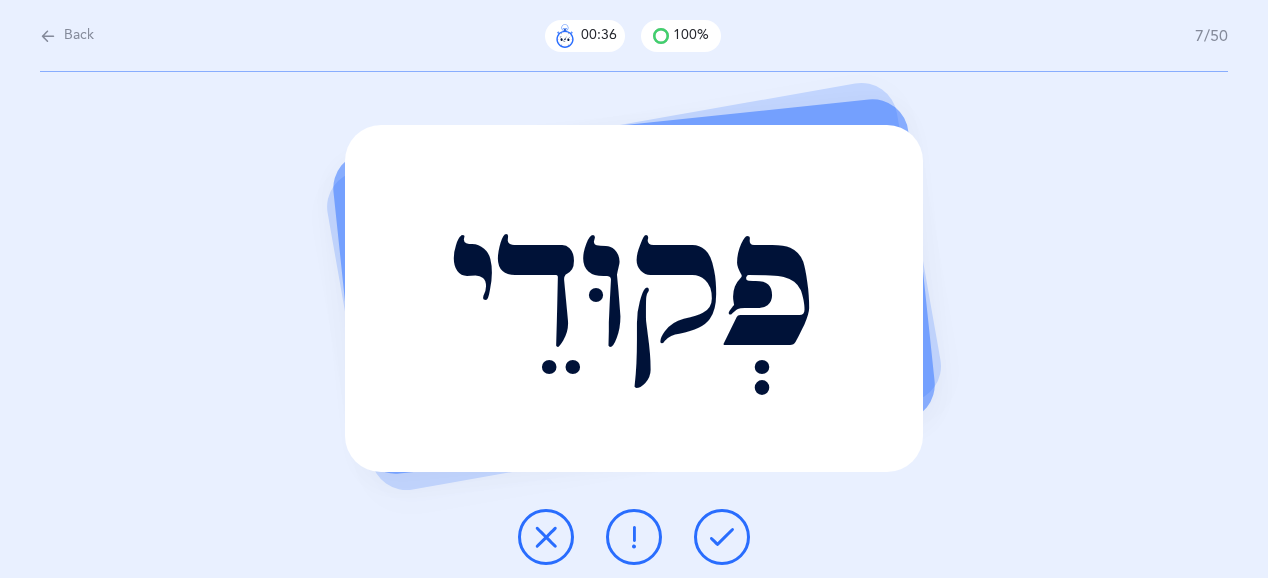 click at bounding box center (722, 537) 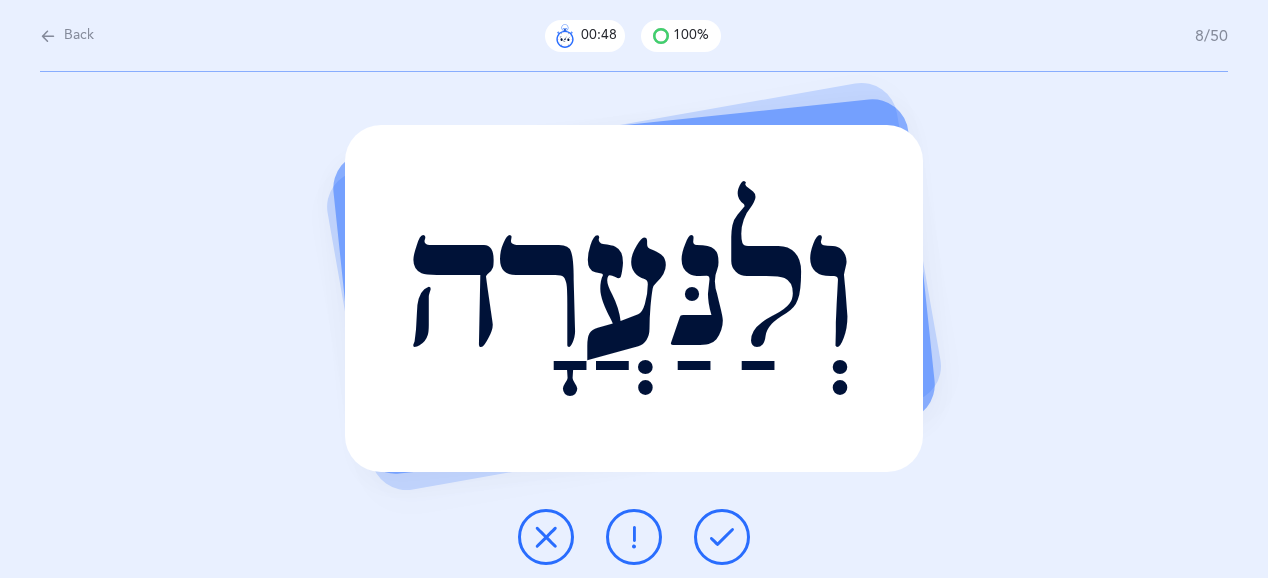 click at bounding box center (722, 537) 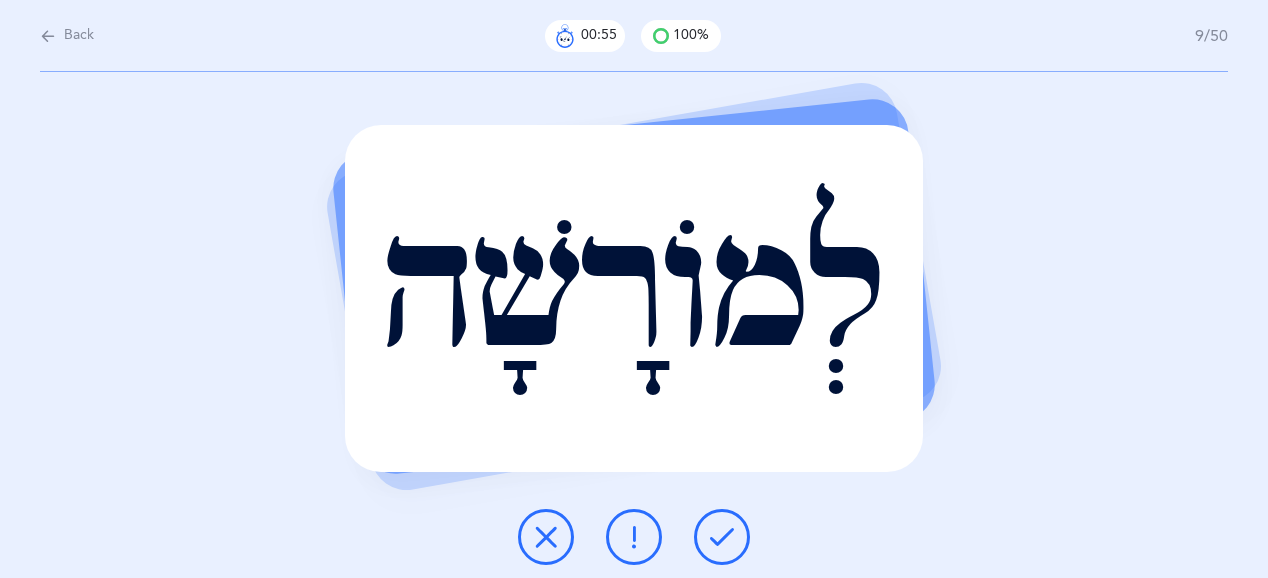 click at bounding box center [722, 537] 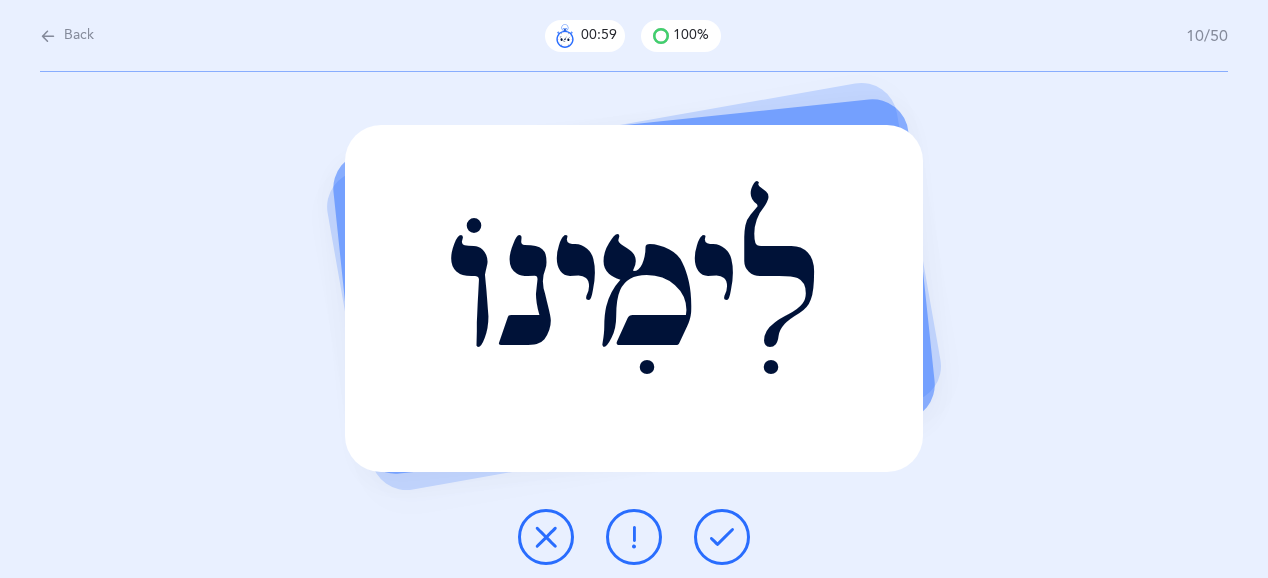 click at bounding box center (722, 537) 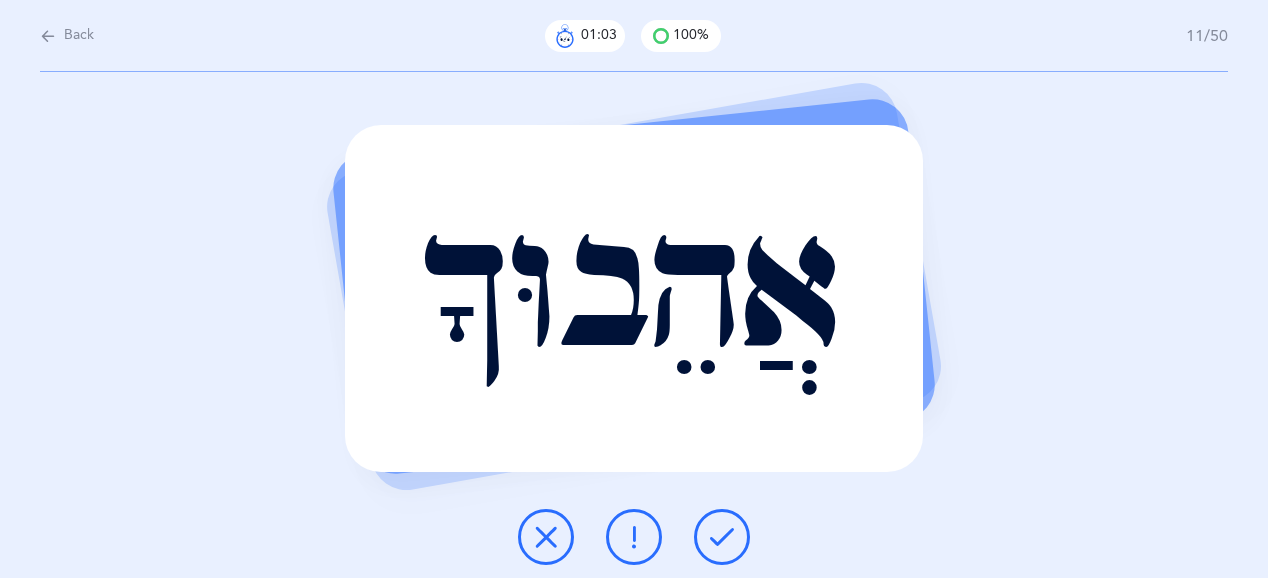 click at bounding box center (722, 537) 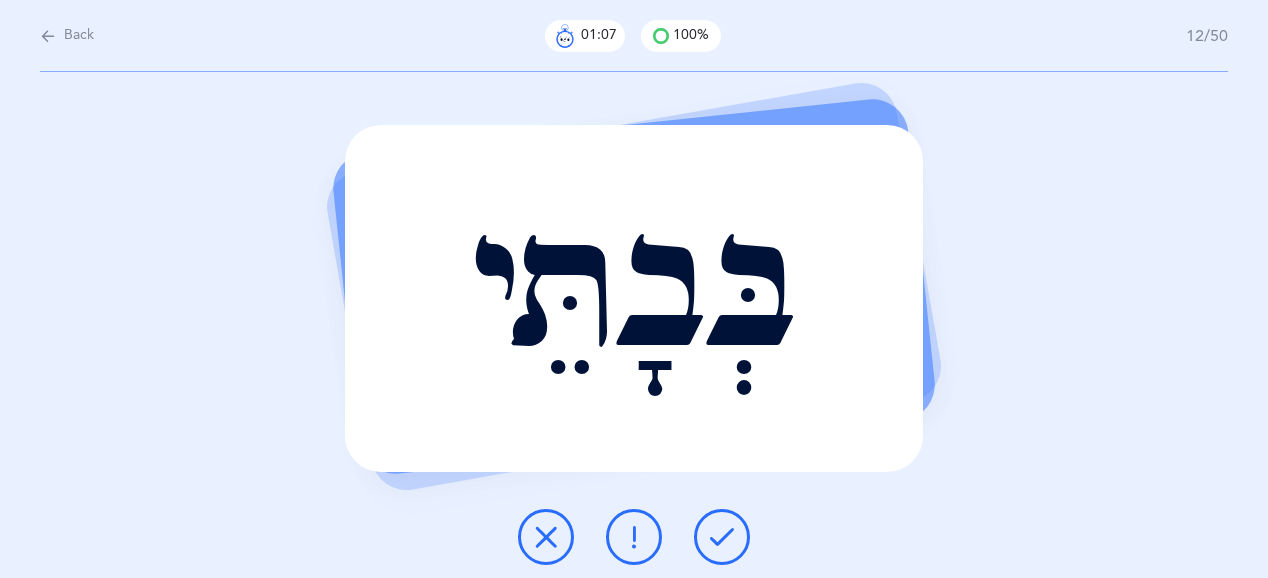 click at bounding box center [722, 537] 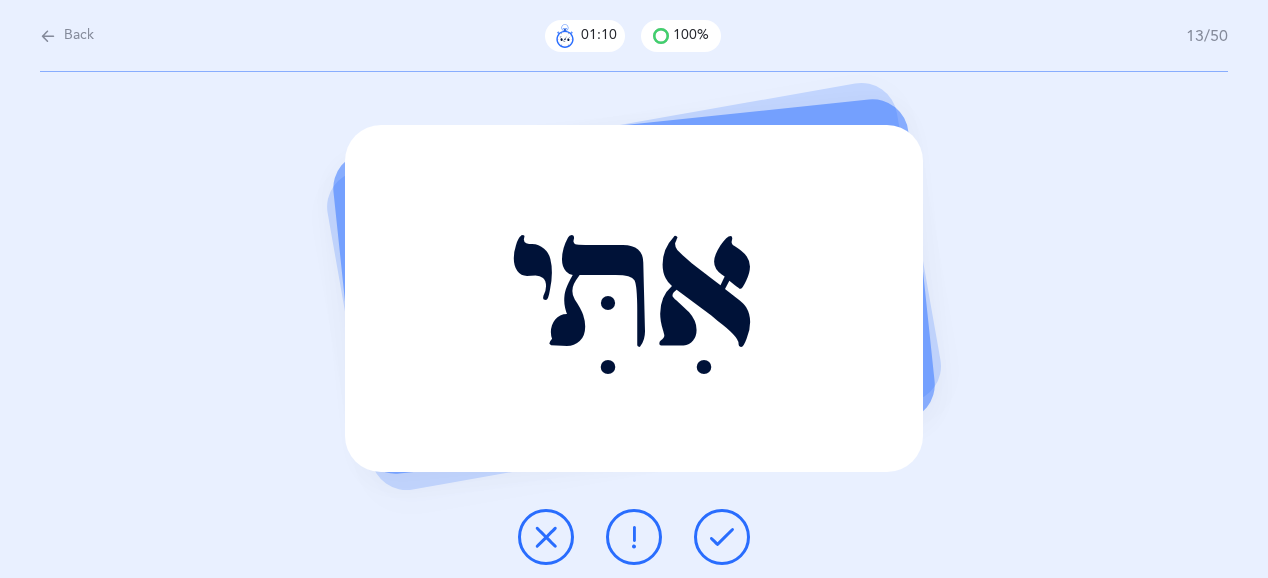 click at bounding box center (722, 537) 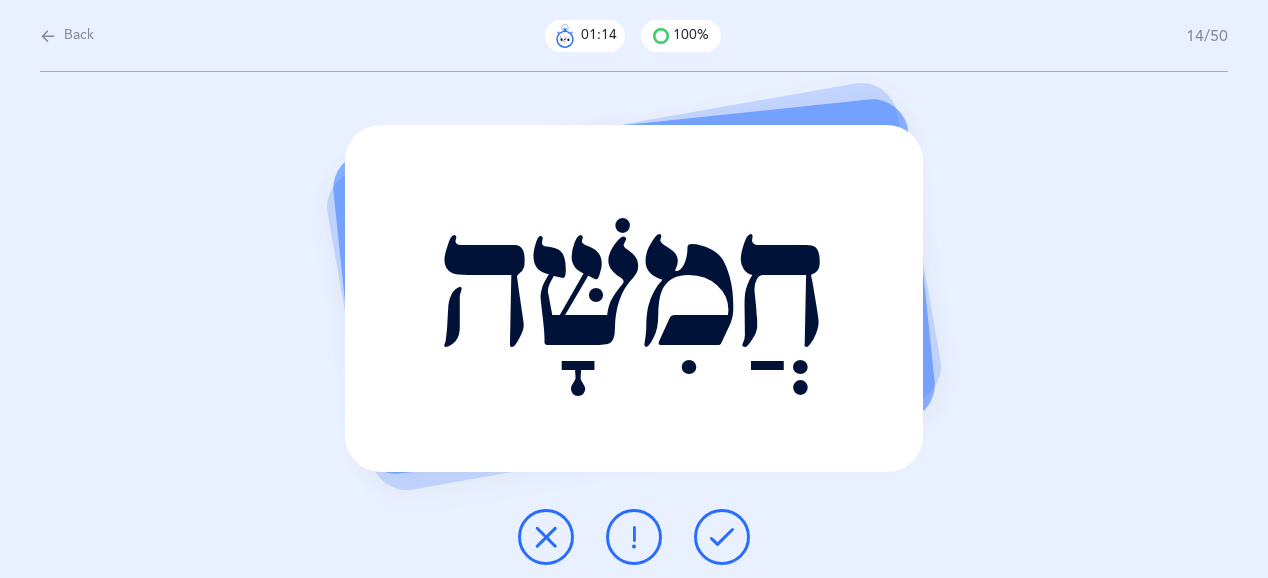 click at bounding box center (722, 537) 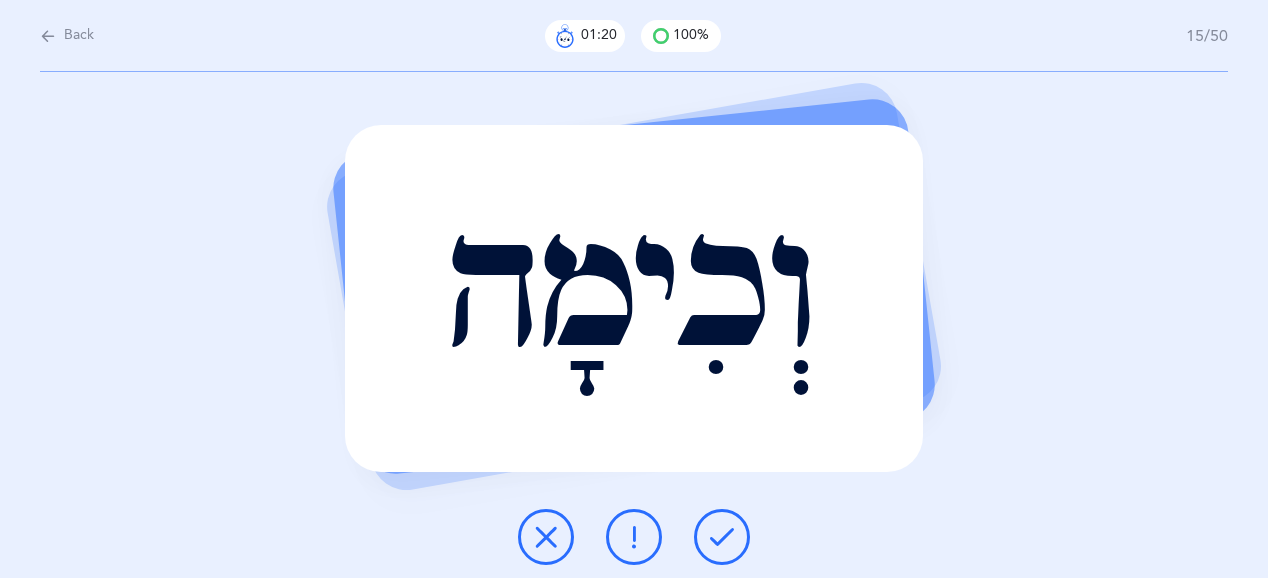 click at bounding box center (722, 537) 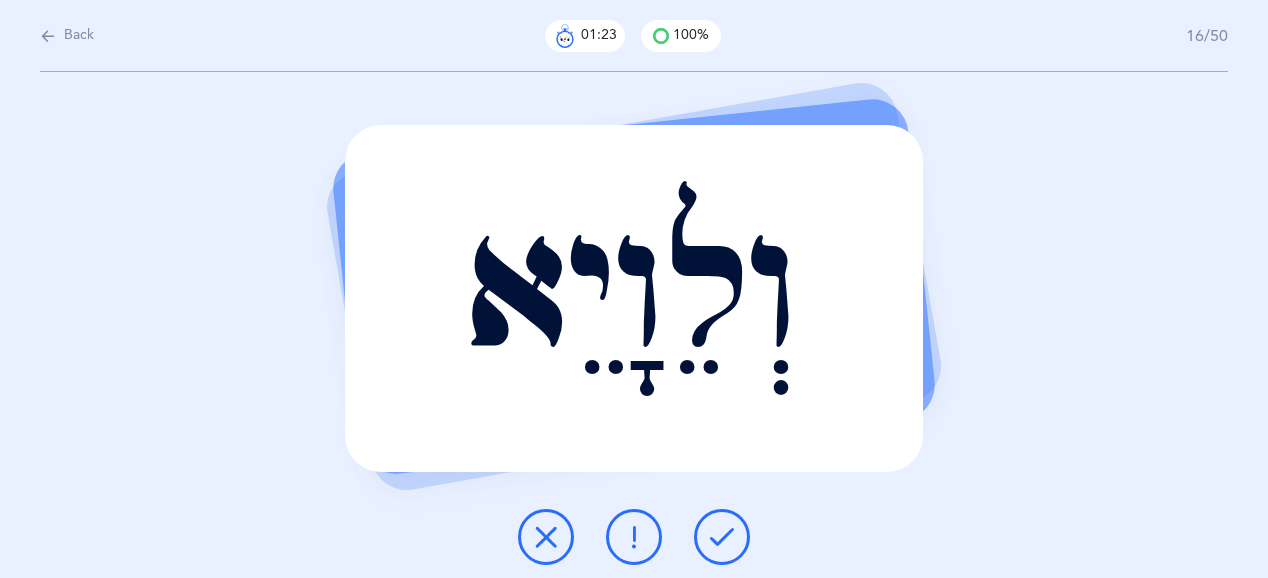 click at bounding box center (722, 537) 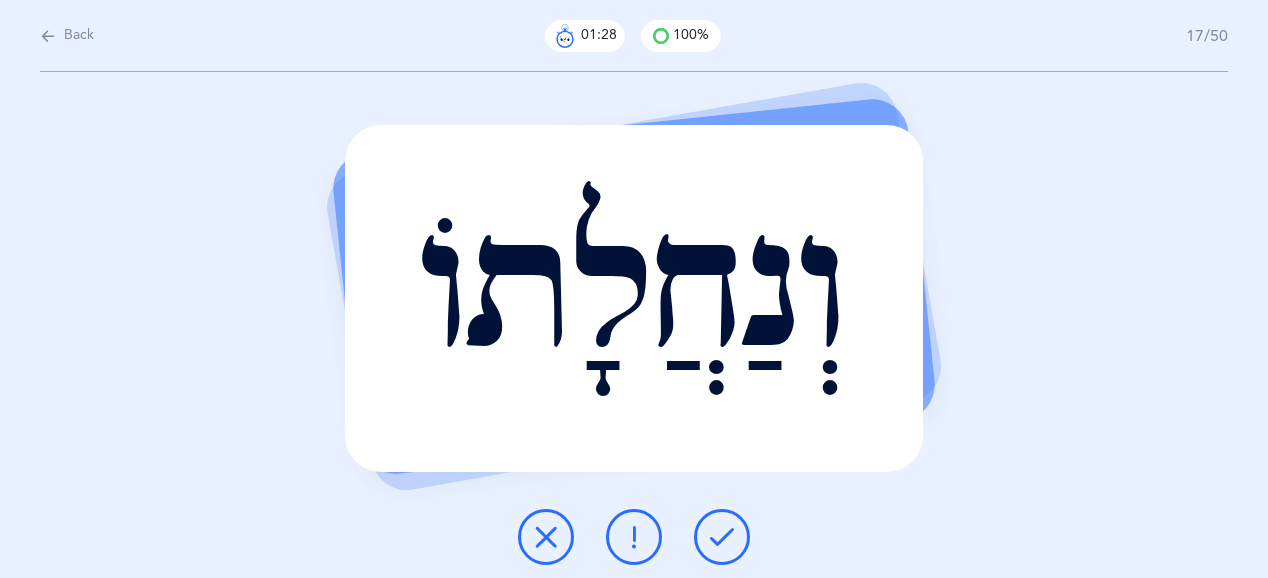 click at bounding box center [722, 537] 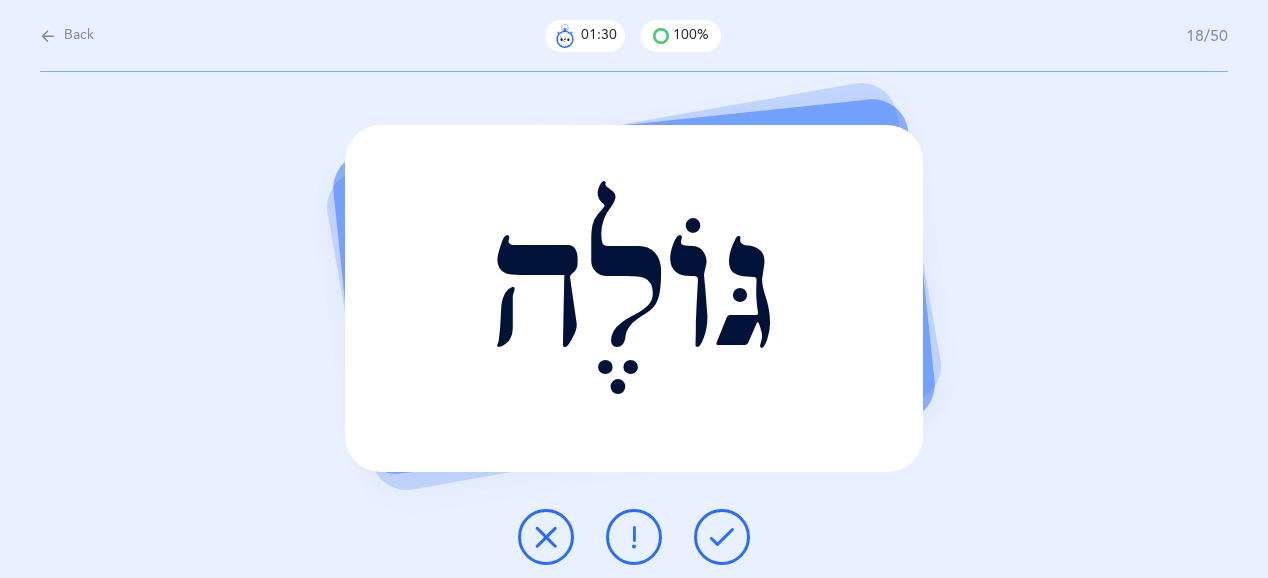 click at bounding box center (722, 537) 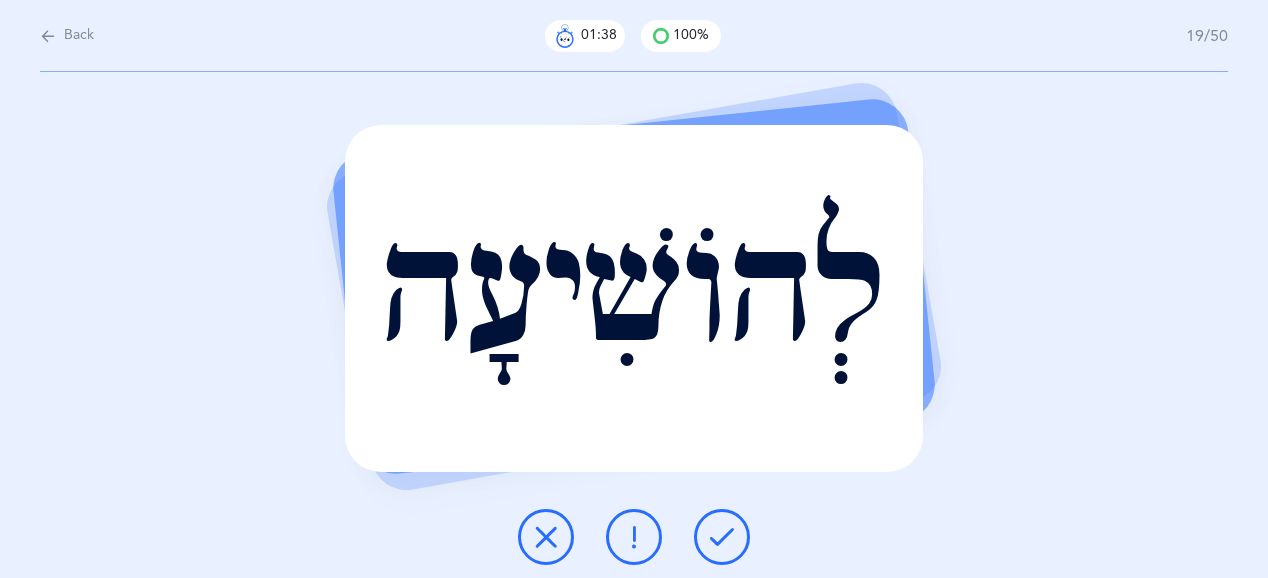 click at bounding box center [722, 537] 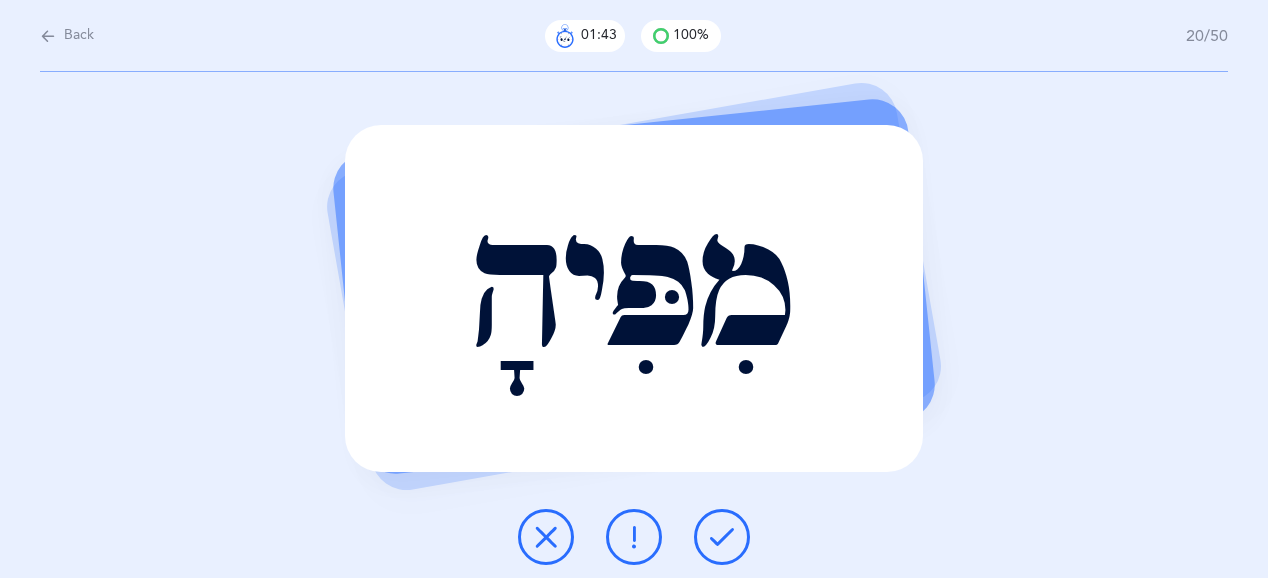 click at bounding box center (722, 537) 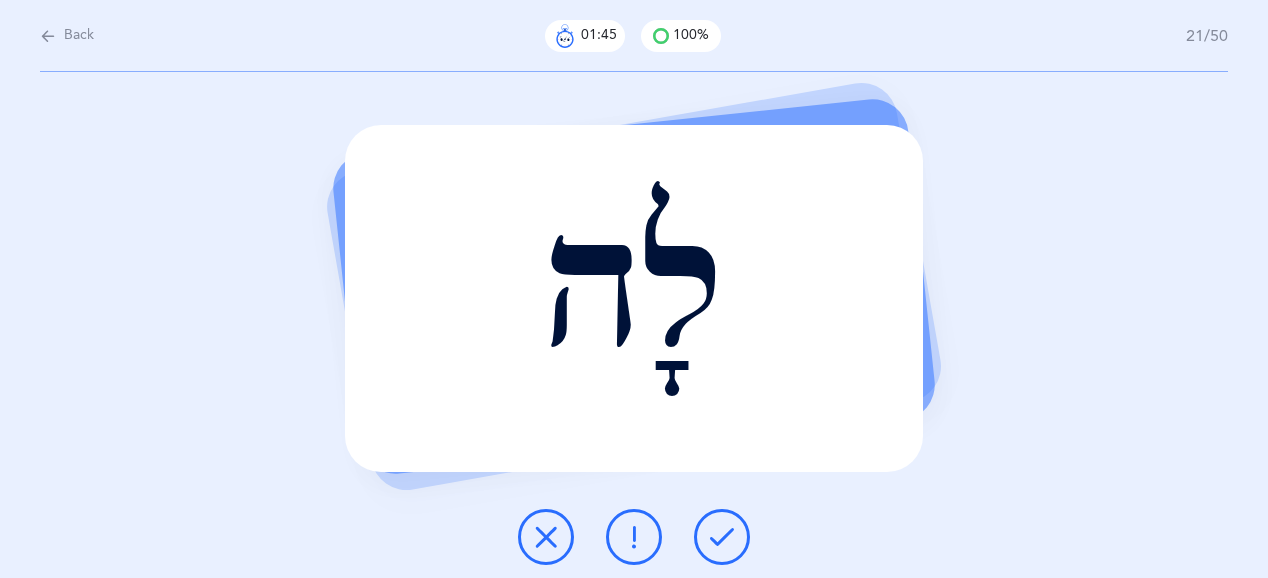 click at bounding box center (722, 537) 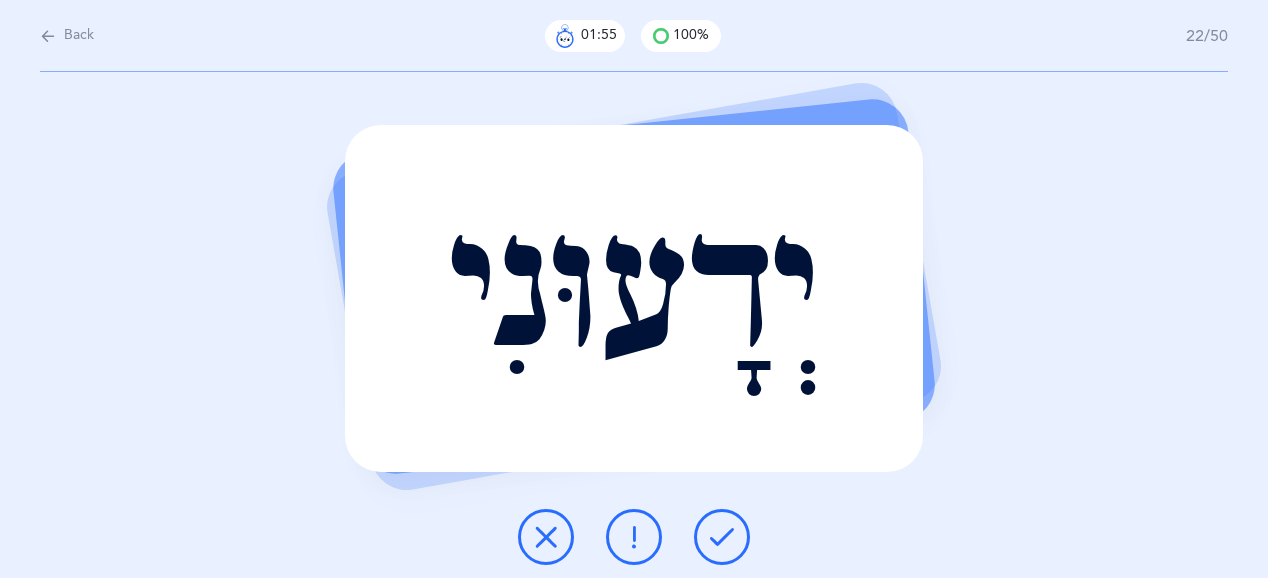 click at bounding box center (722, 537) 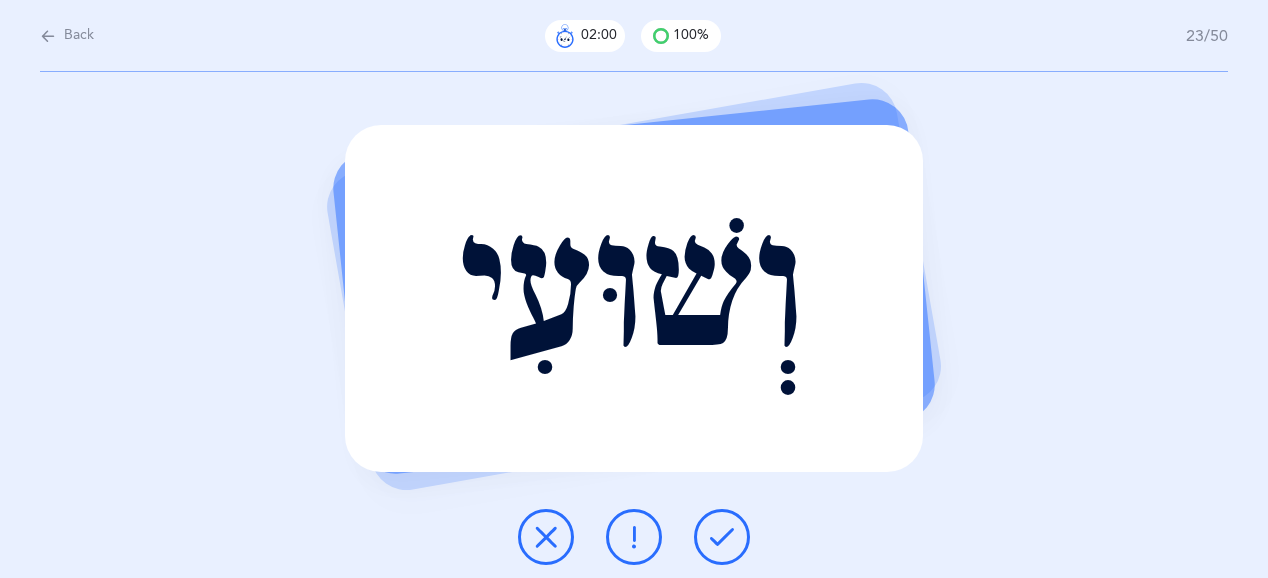 click at bounding box center (722, 537) 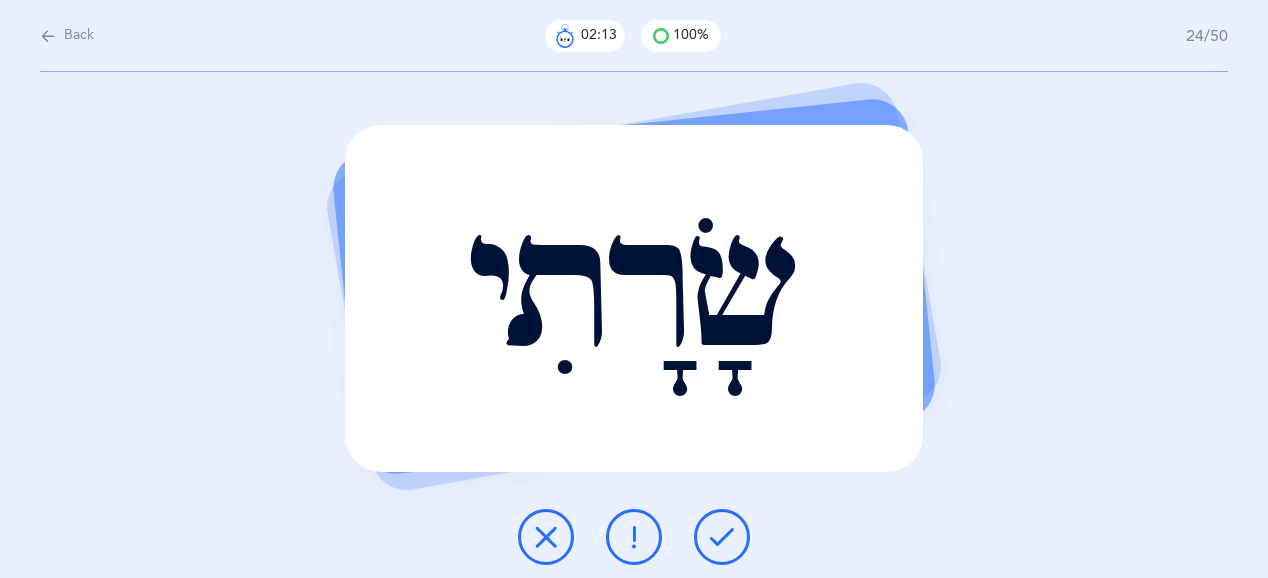 click at bounding box center (722, 537) 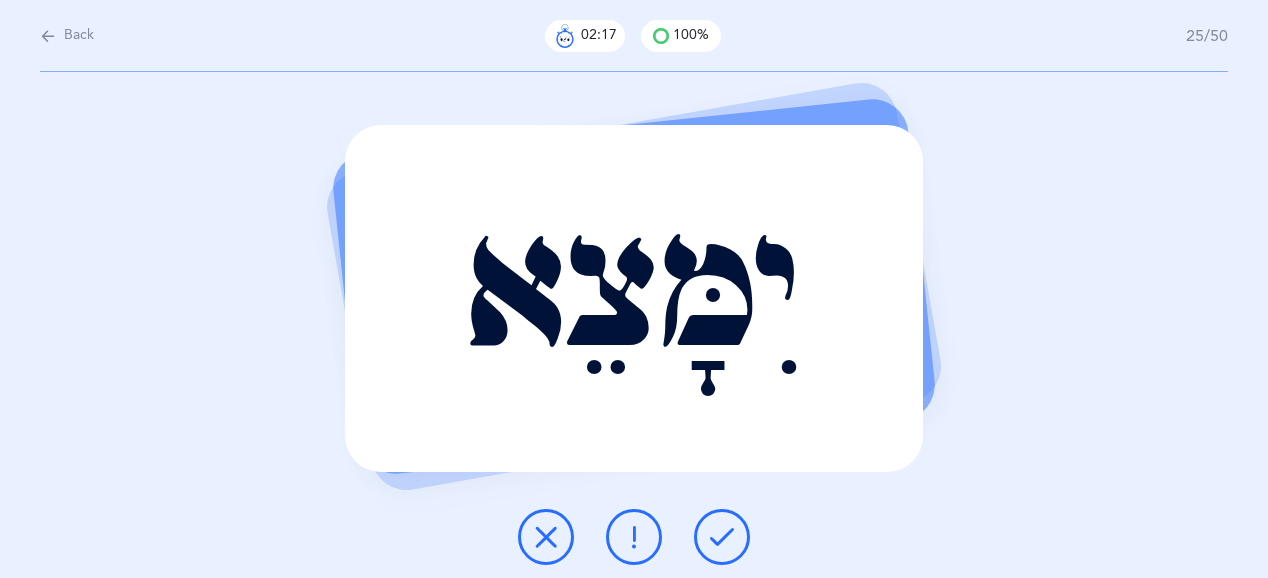 click at bounding box center [722, 537] 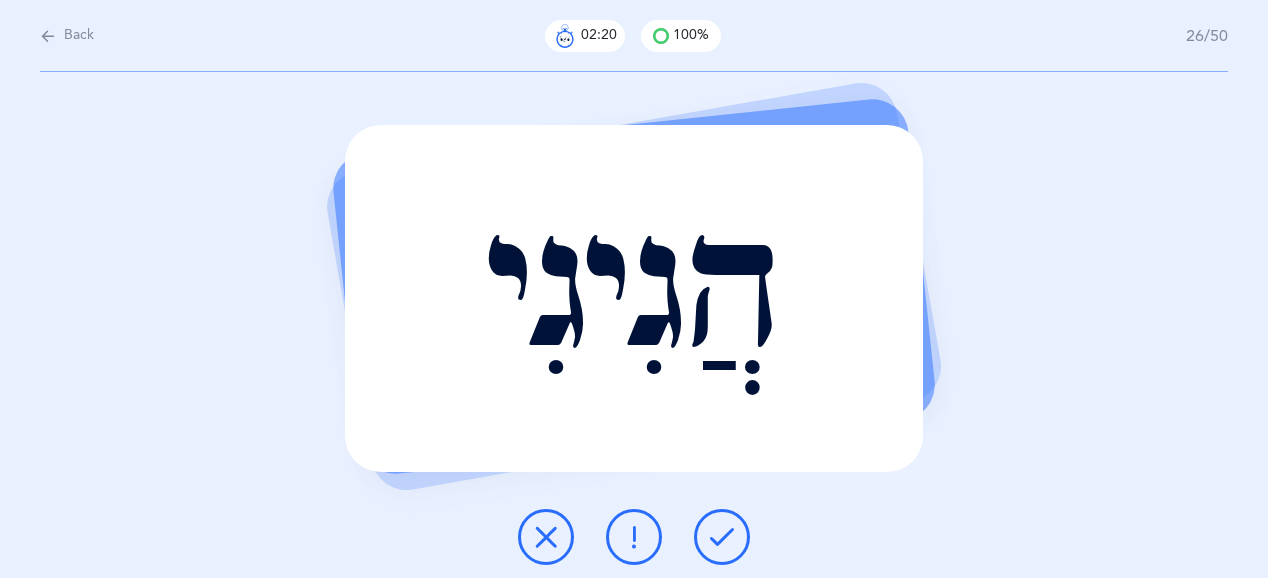 click at bounding box center (722, 537) 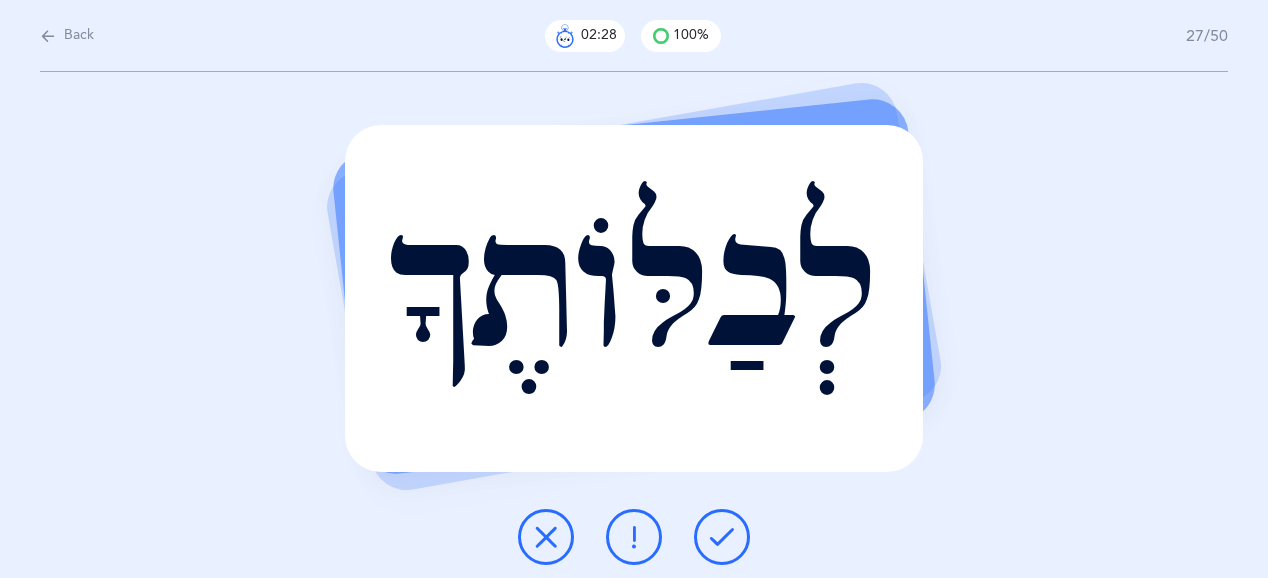 click at bounding box center (722, 537) 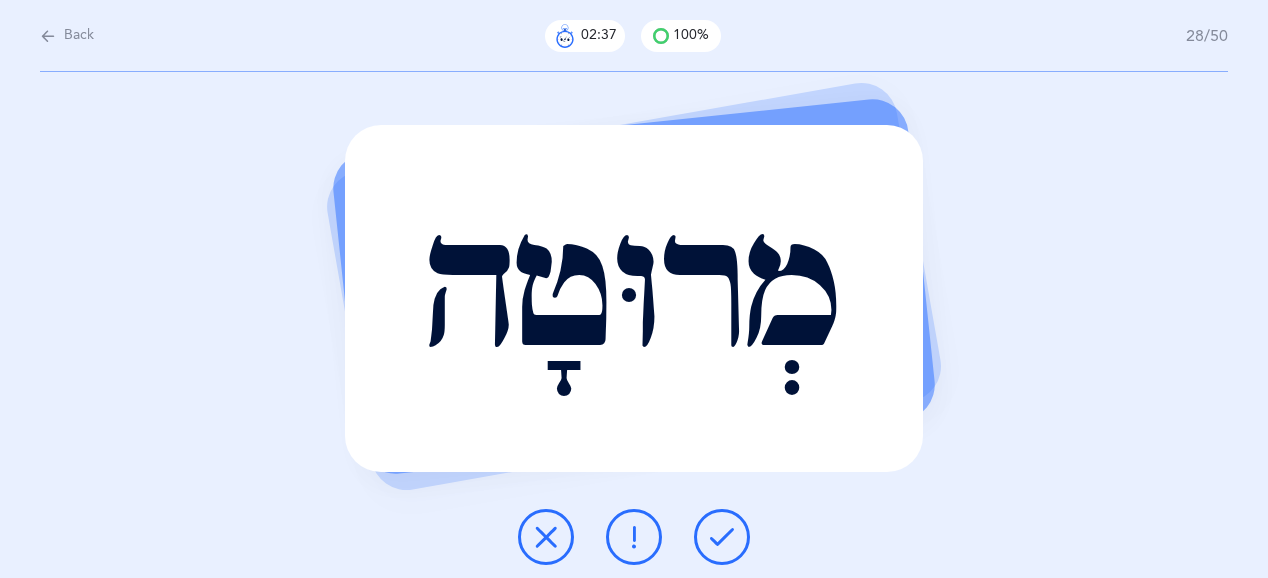 click at bounding box center (722, 537) 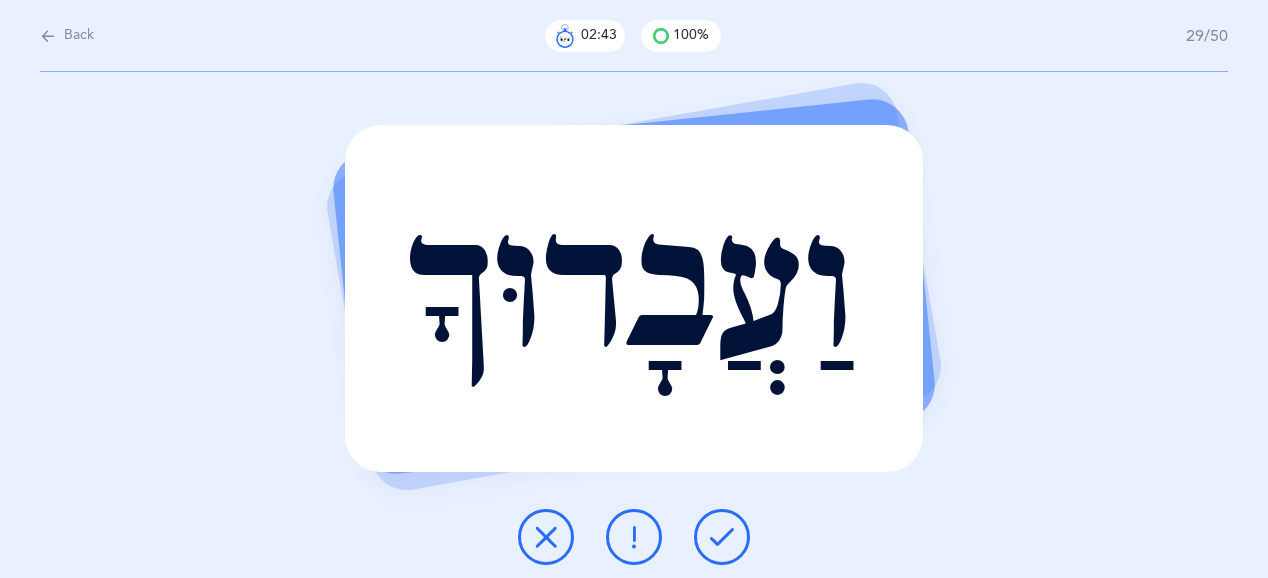 click at bounding box center (722, 537) 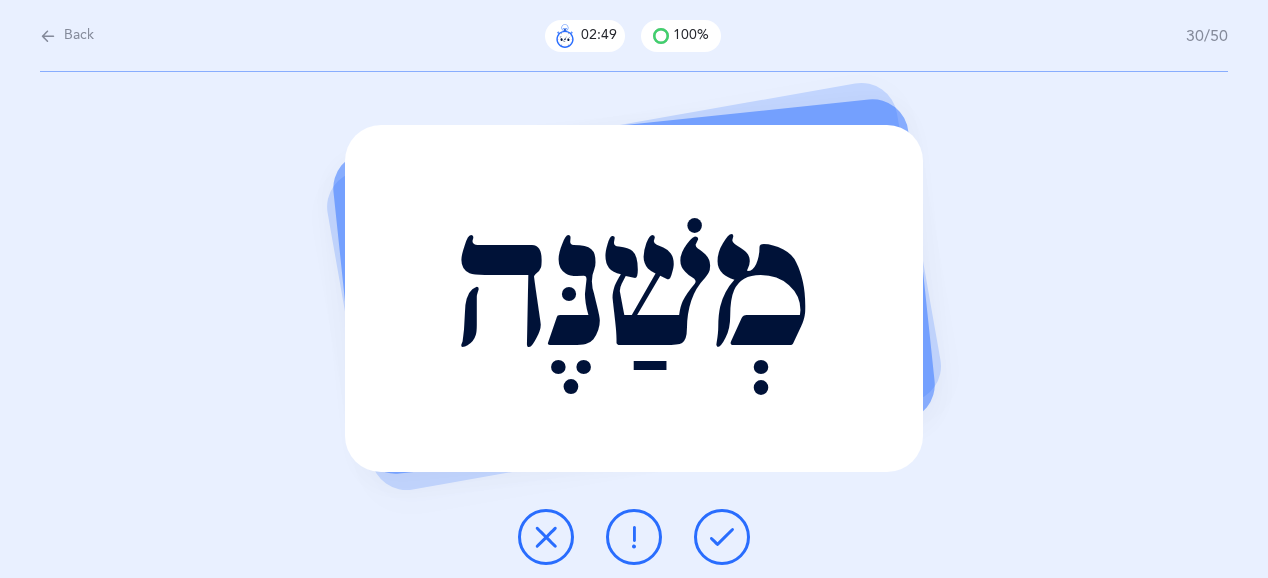 click at bounding box center (722, 537) 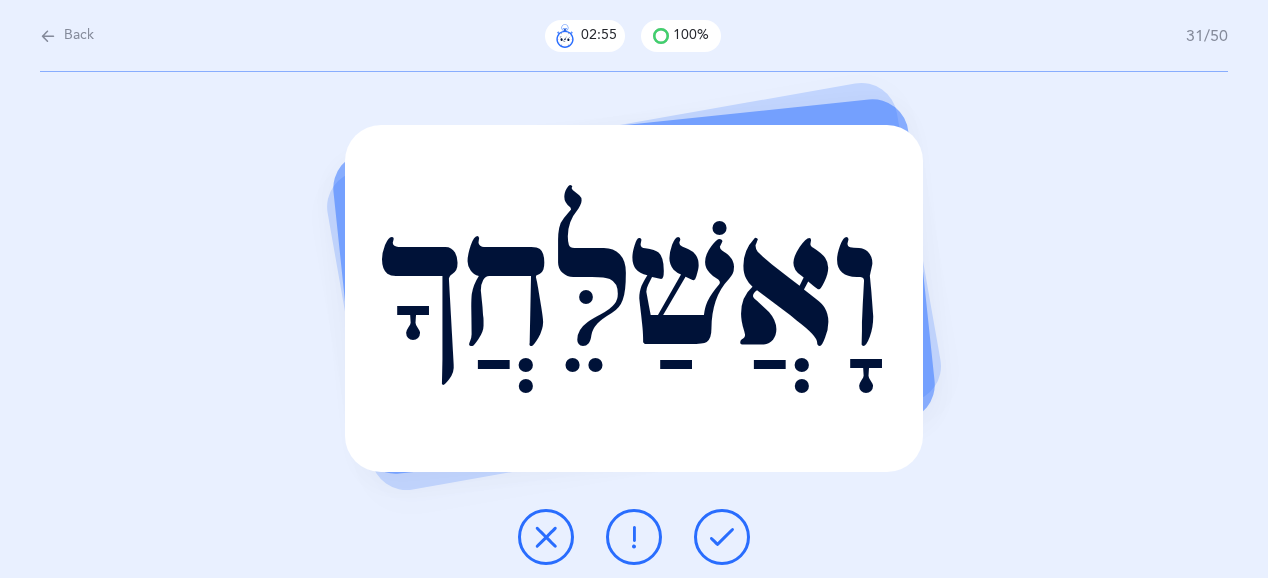 click at bounding box center (722, 537) 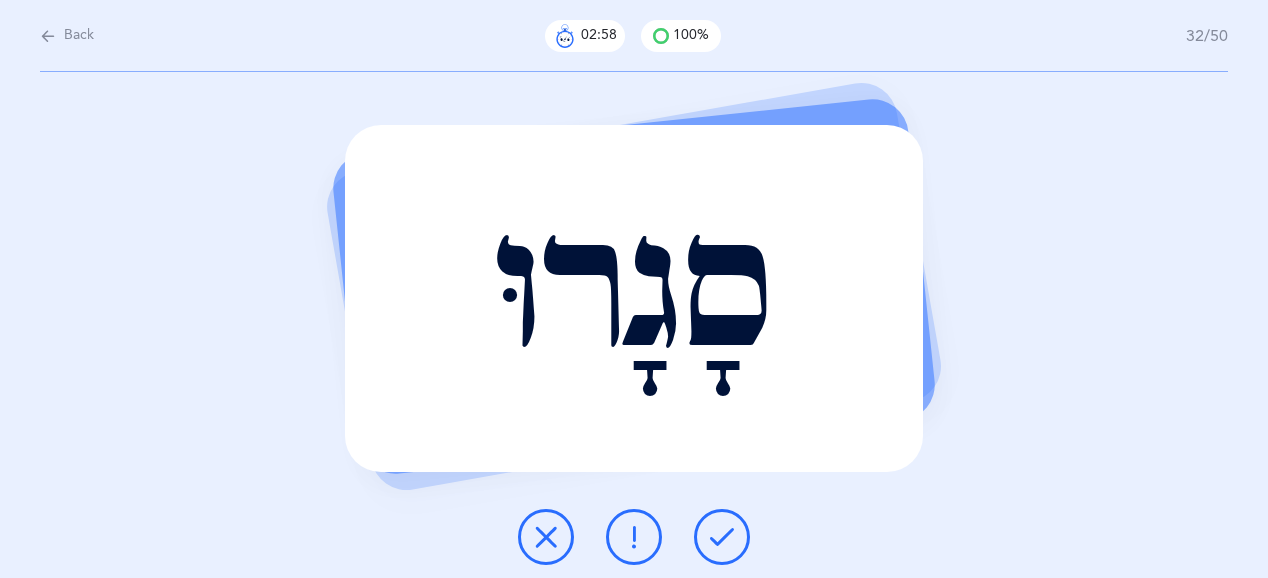click at bounding box center [722, 537] 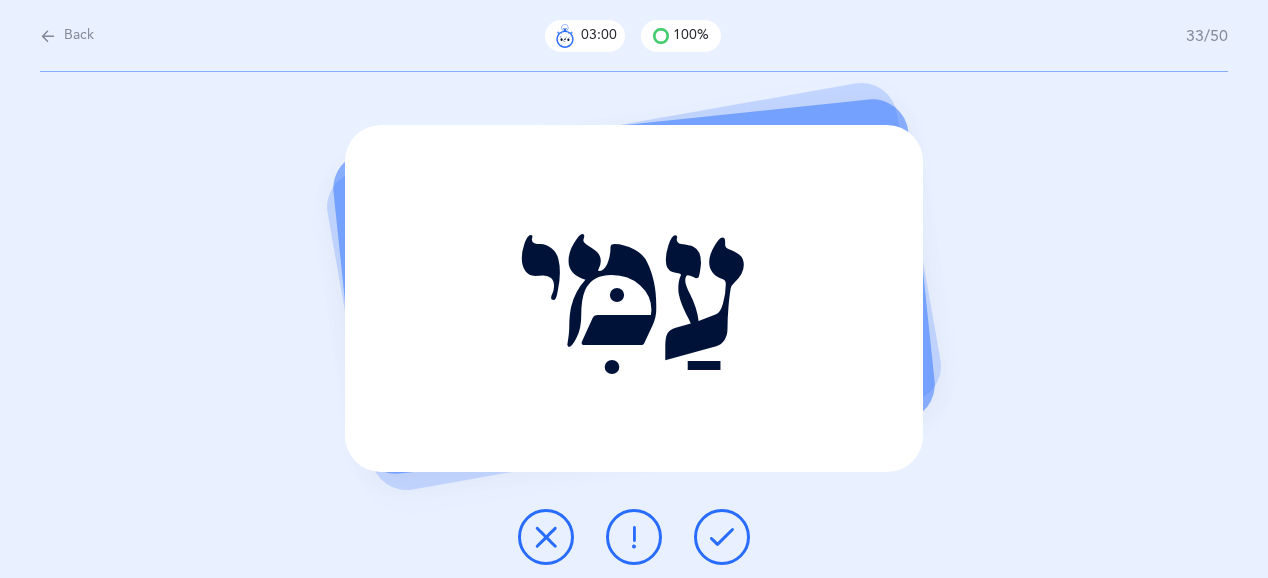 click at bounding box center [634, 537] 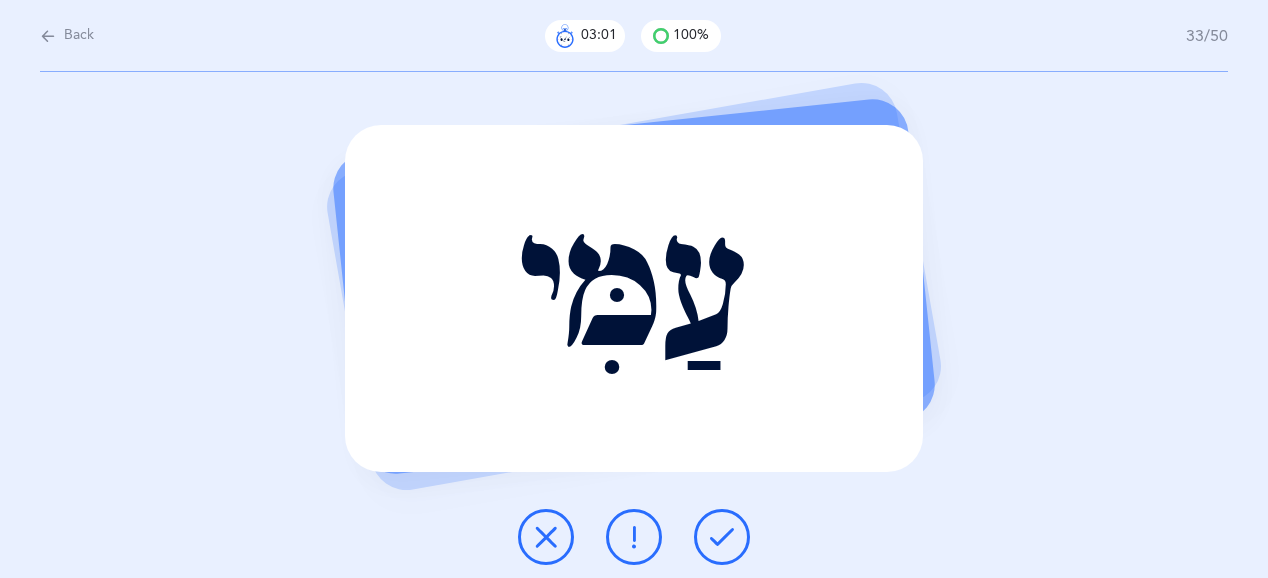 click at bounding box center (722, 537) 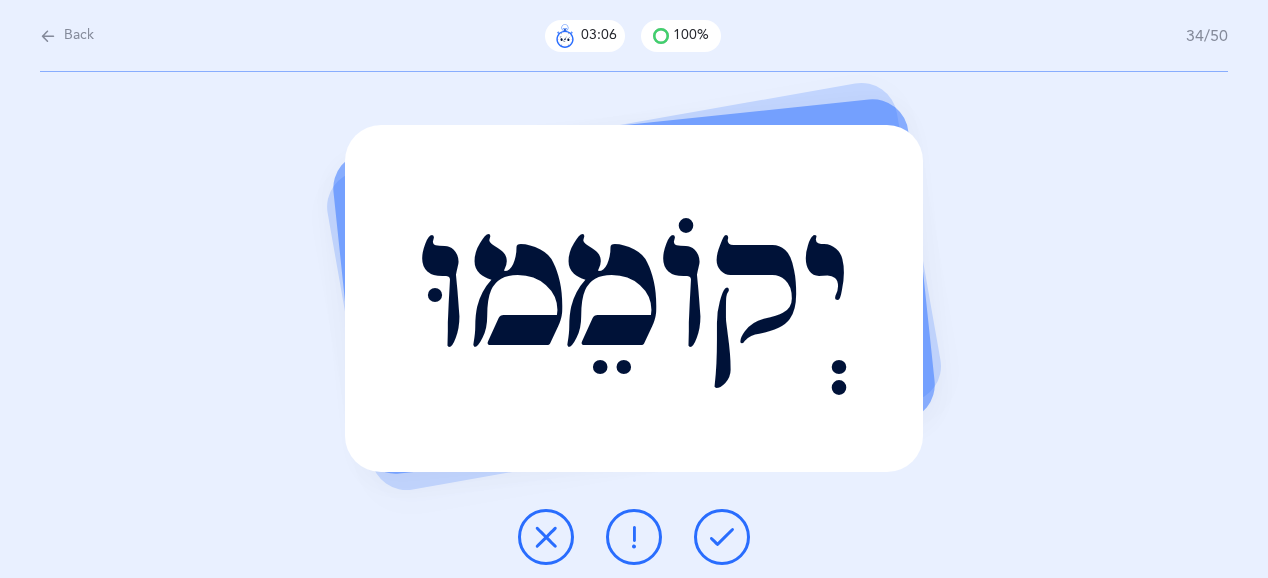 click at bounding box center [722, 537] 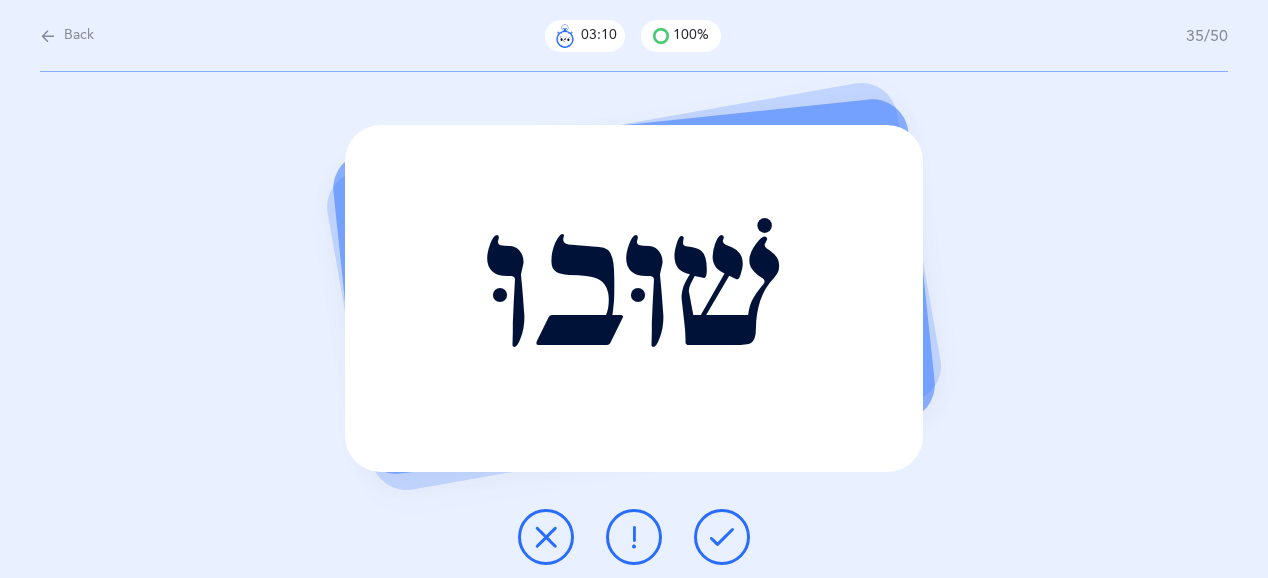 click at bounding box center [722, 537] 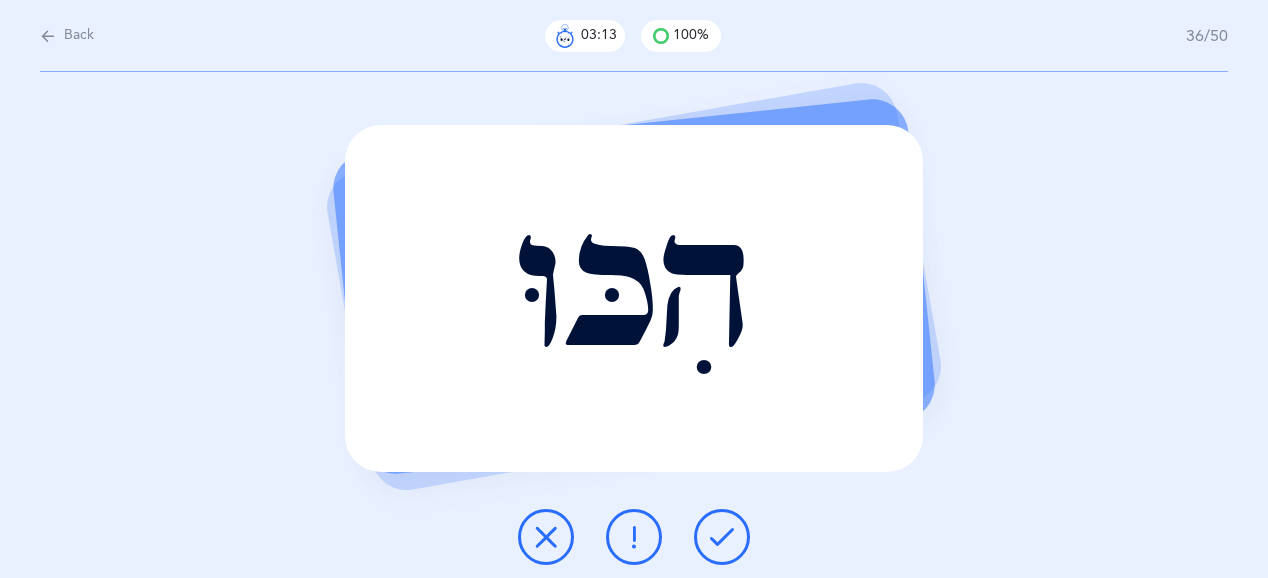 click at bounding box center (722, 537) 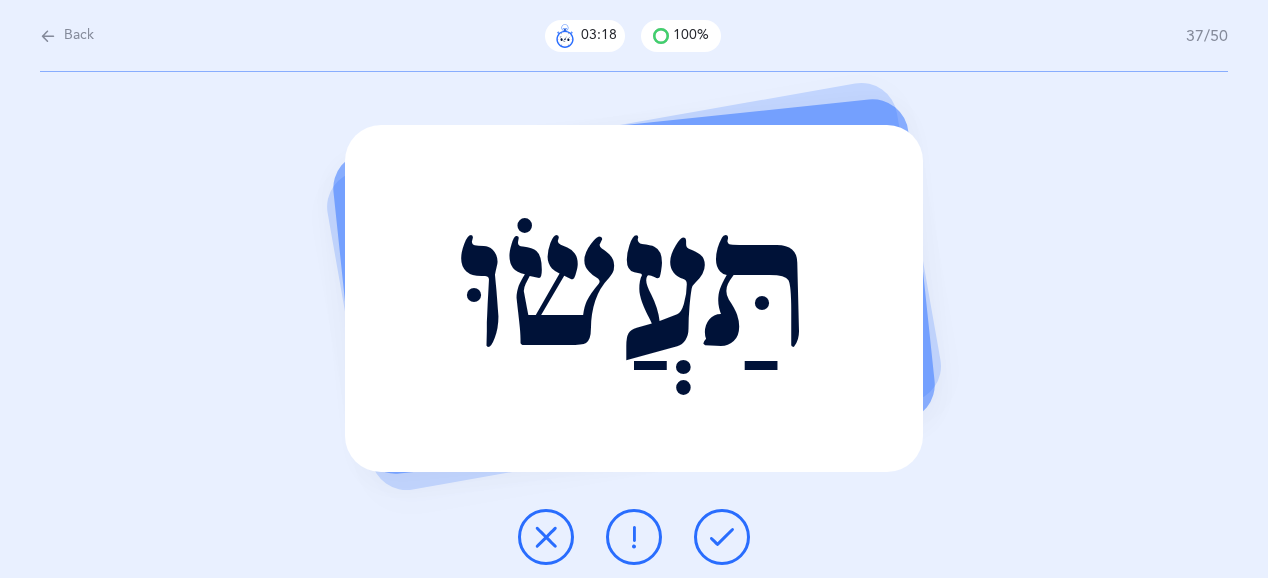 click at bounding box center [722, 537] 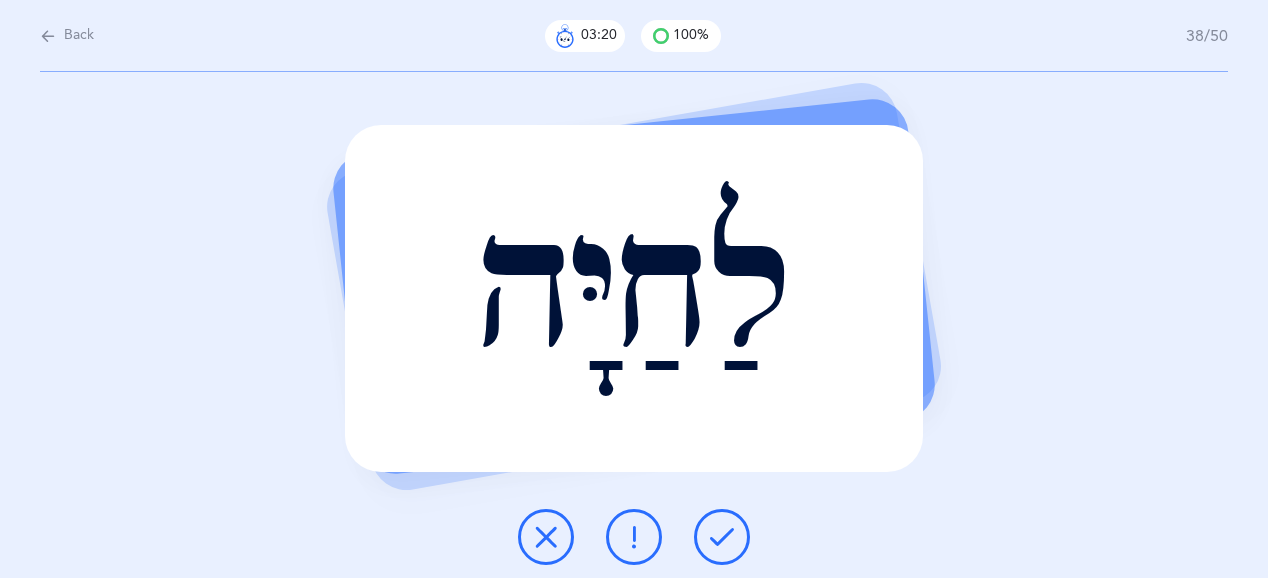click at bounding box center [722, 537] 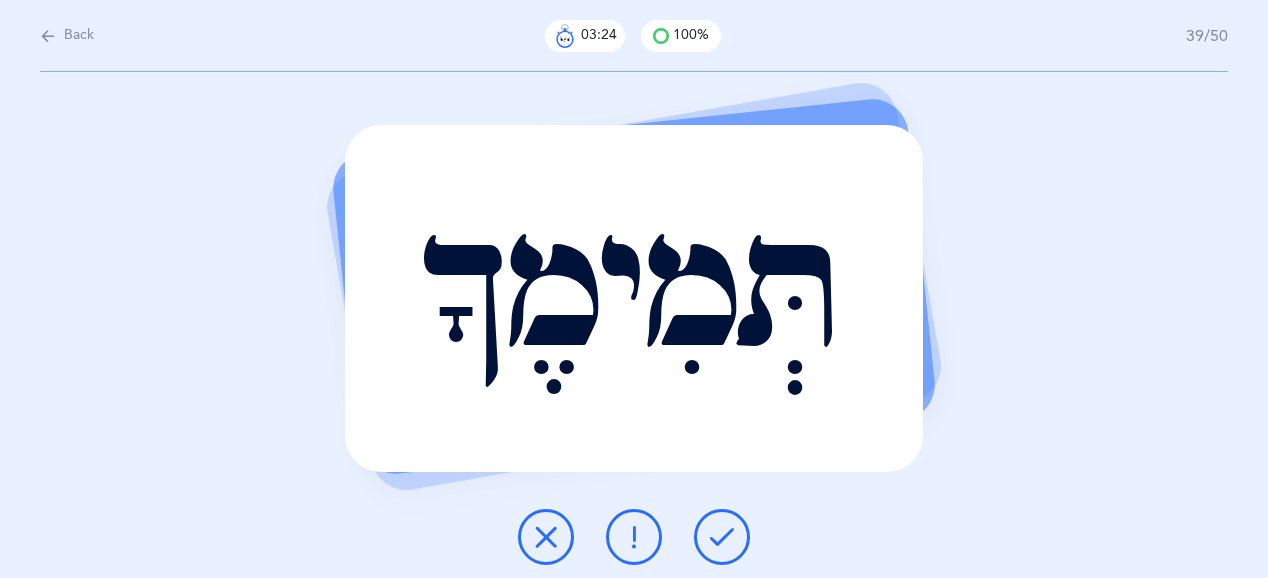 click at bounding box center [722, 537] 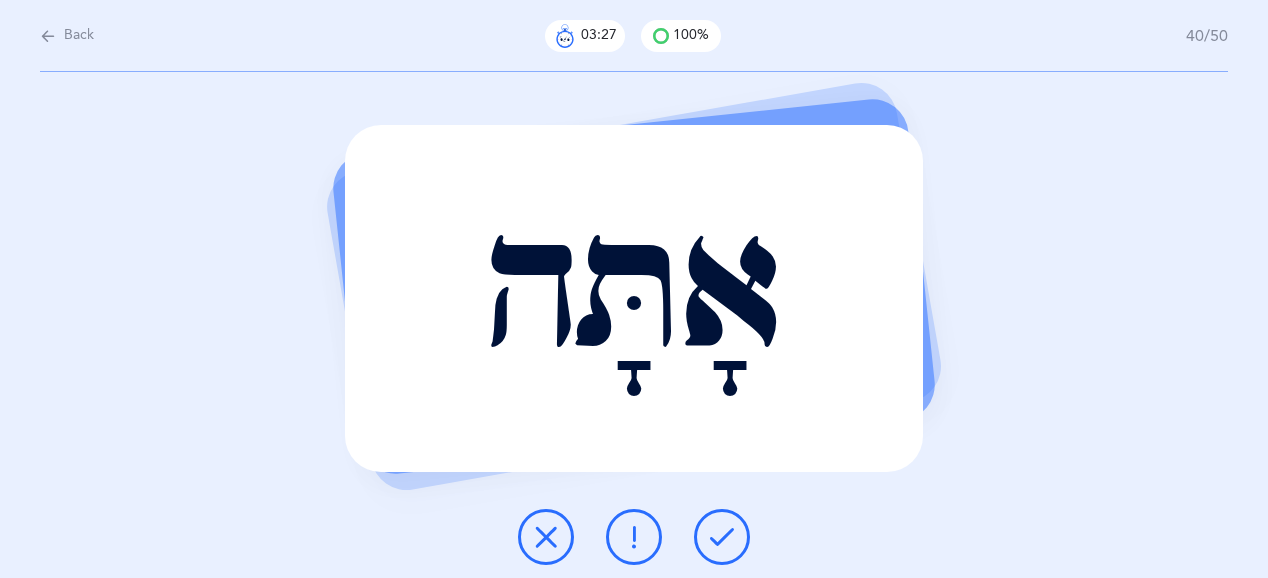 click on "אָתָּה
Report incorrect word" at bounding box center (634, 325) 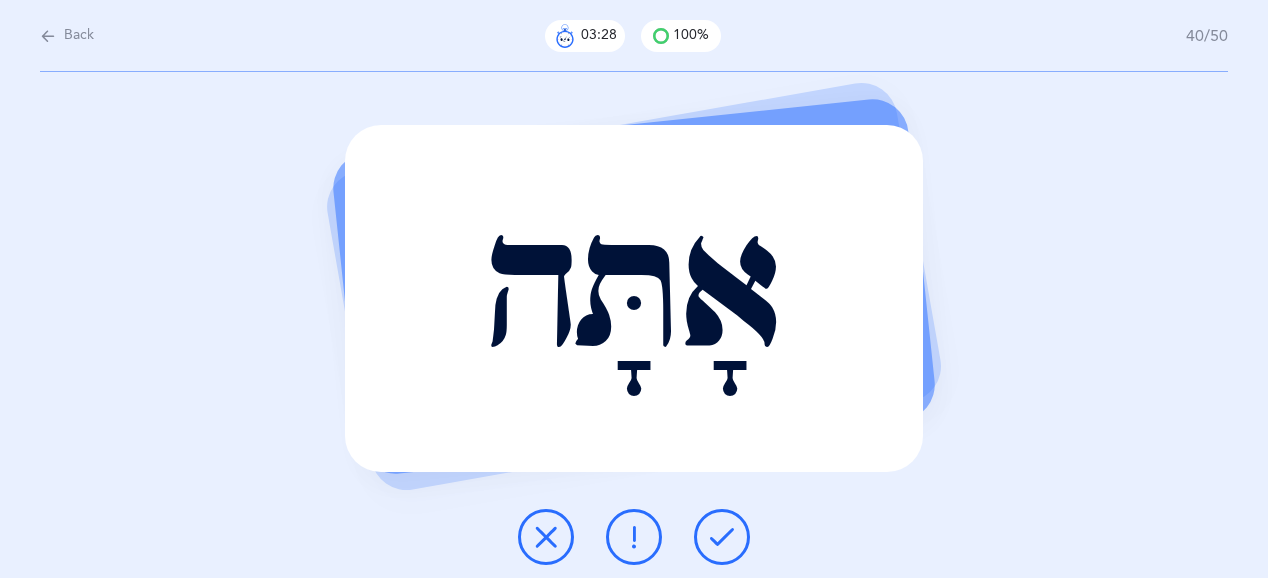 click at bounding box center [722, 537] 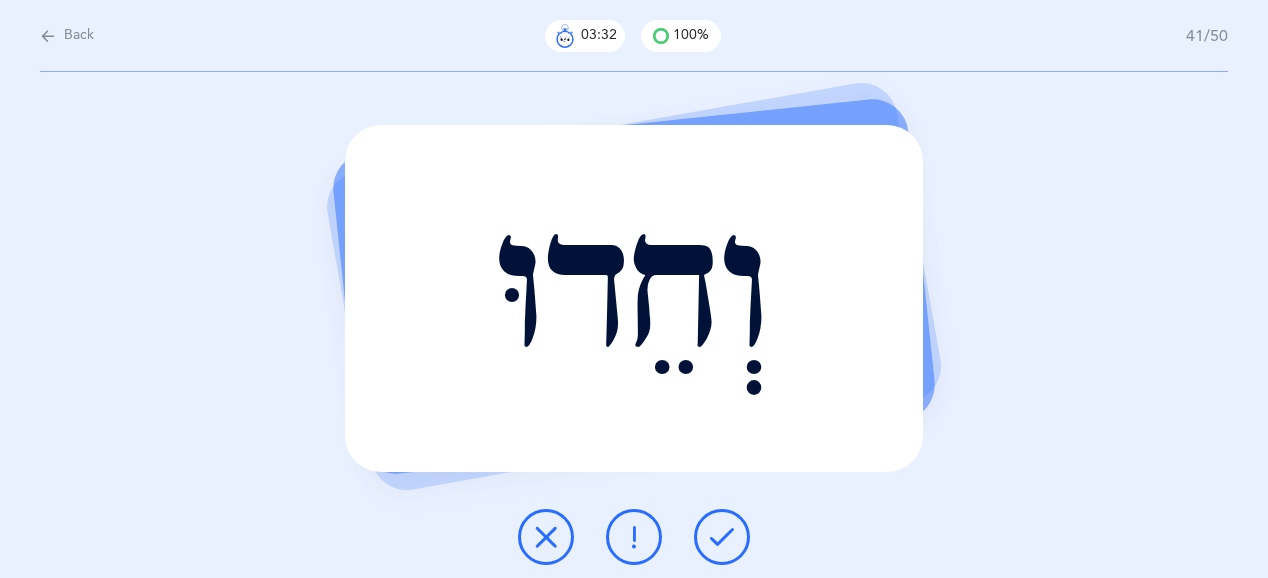 click at bounding box center (722, 537) 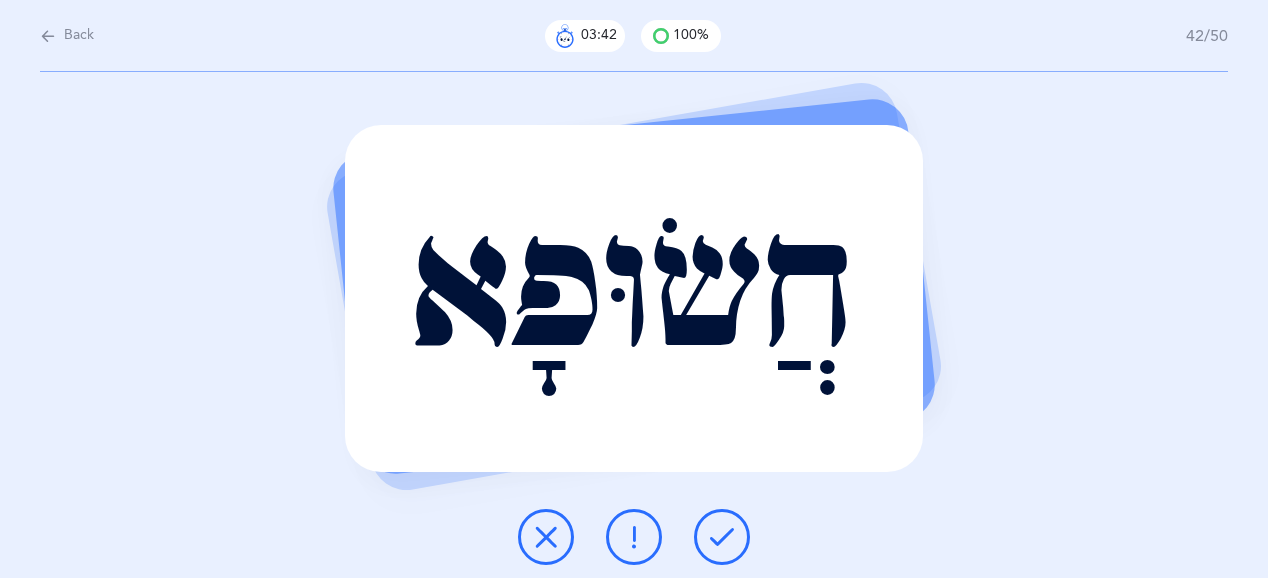 click at bounding box center (722, 537) 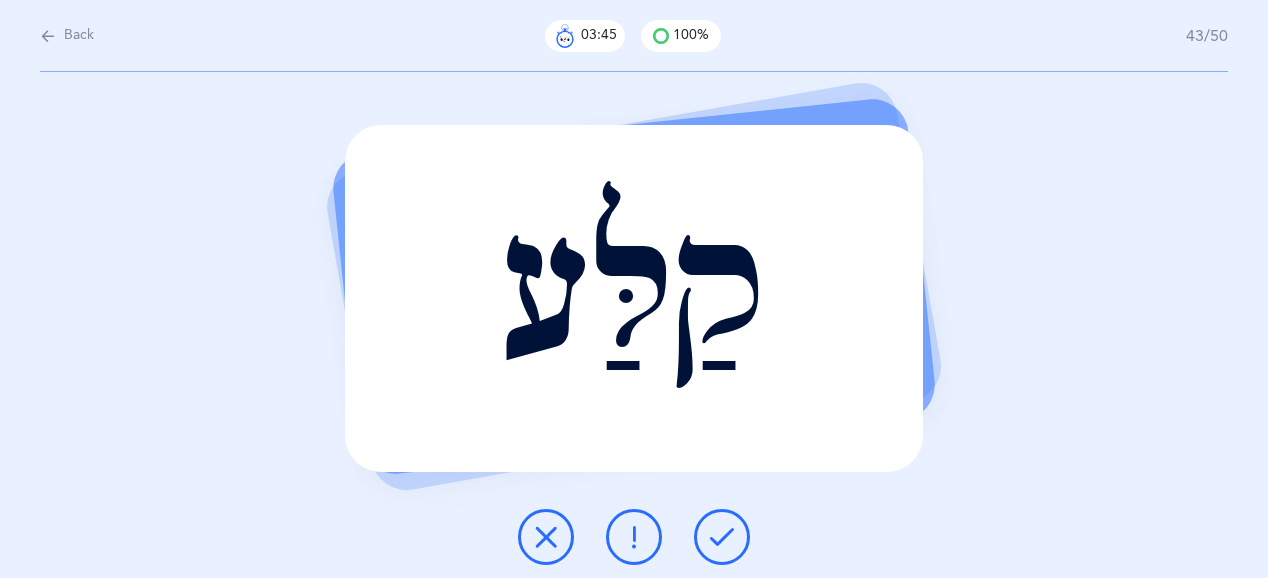 click at bounding box center [722, 537] 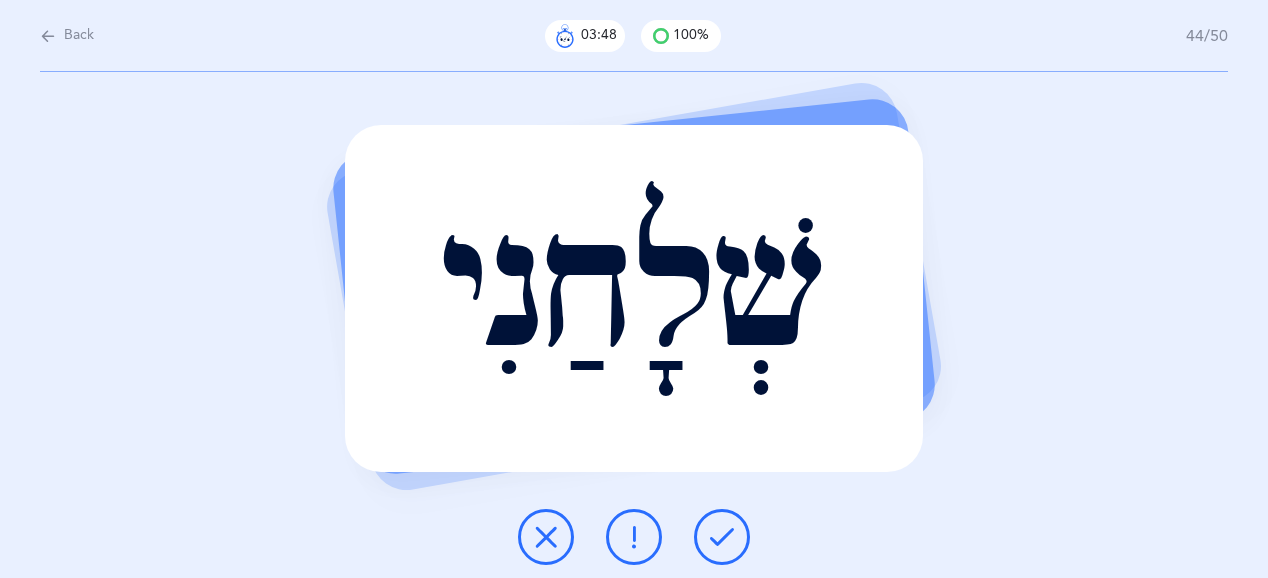 click at bounding box center [722, 537] 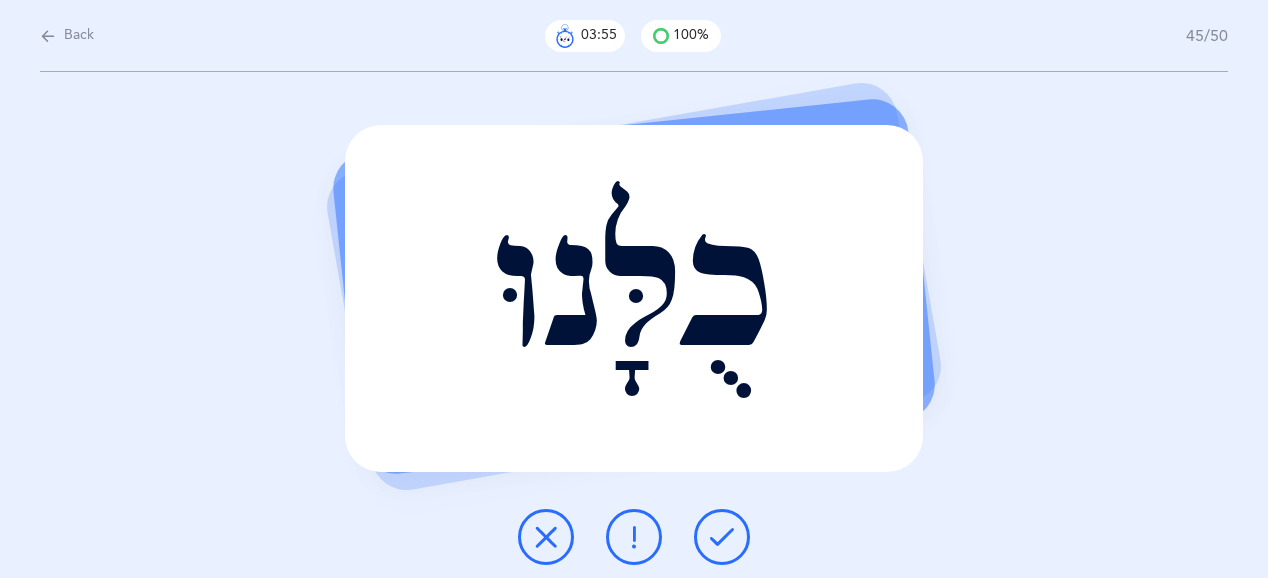 click at bounding box center (722, 537) 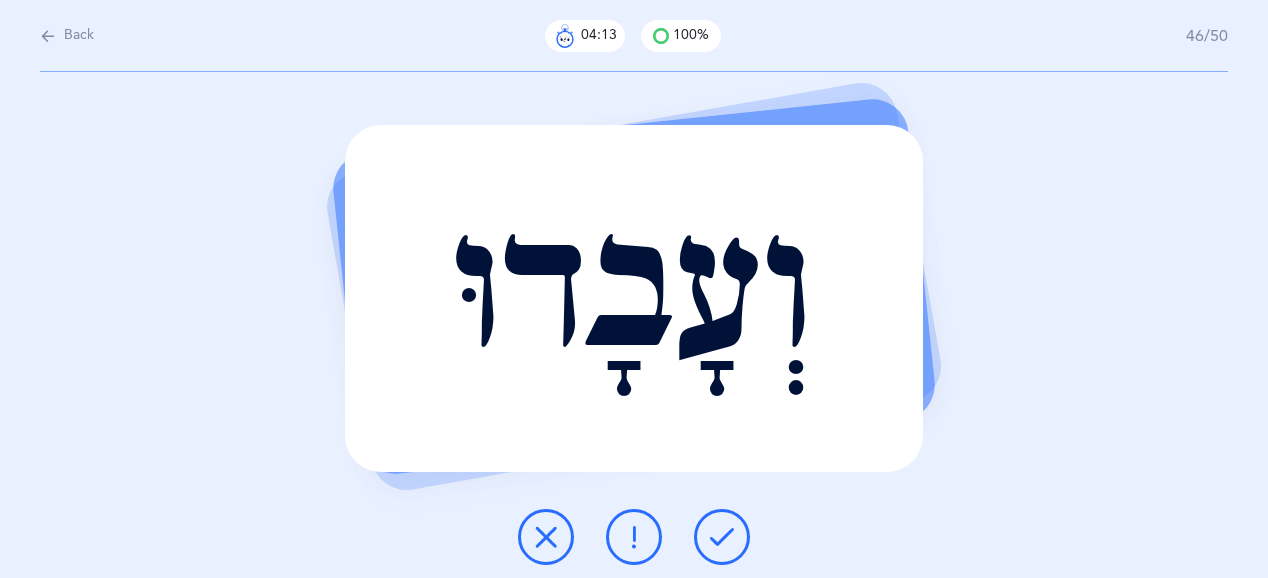 click at bounding box center [722, 537] 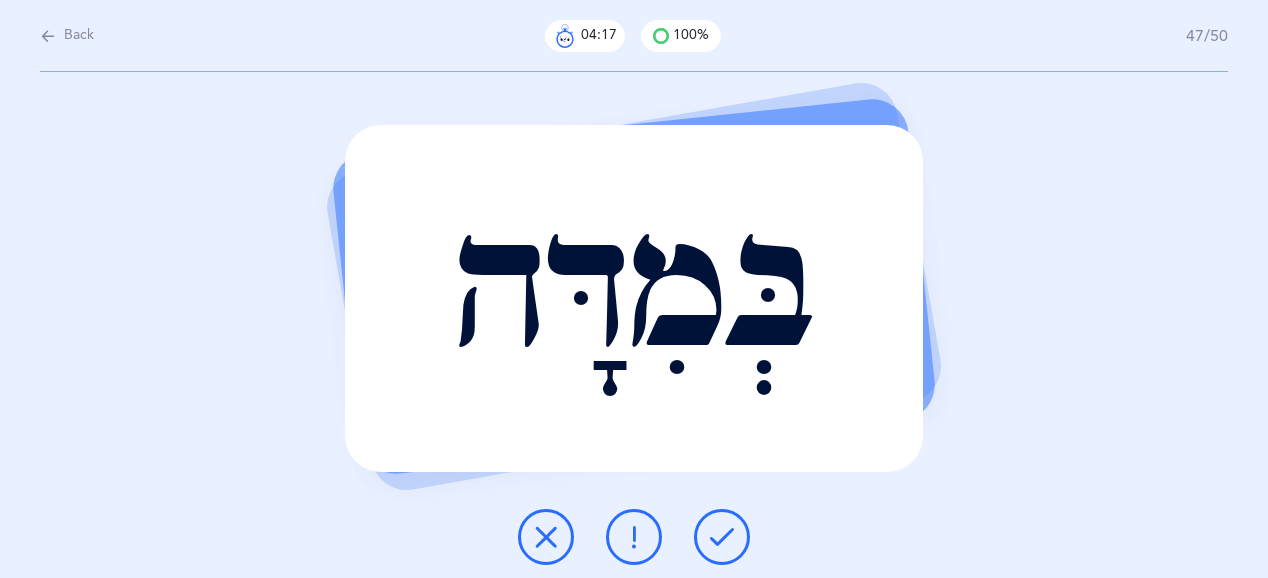 click at bounding box center [722, 537] 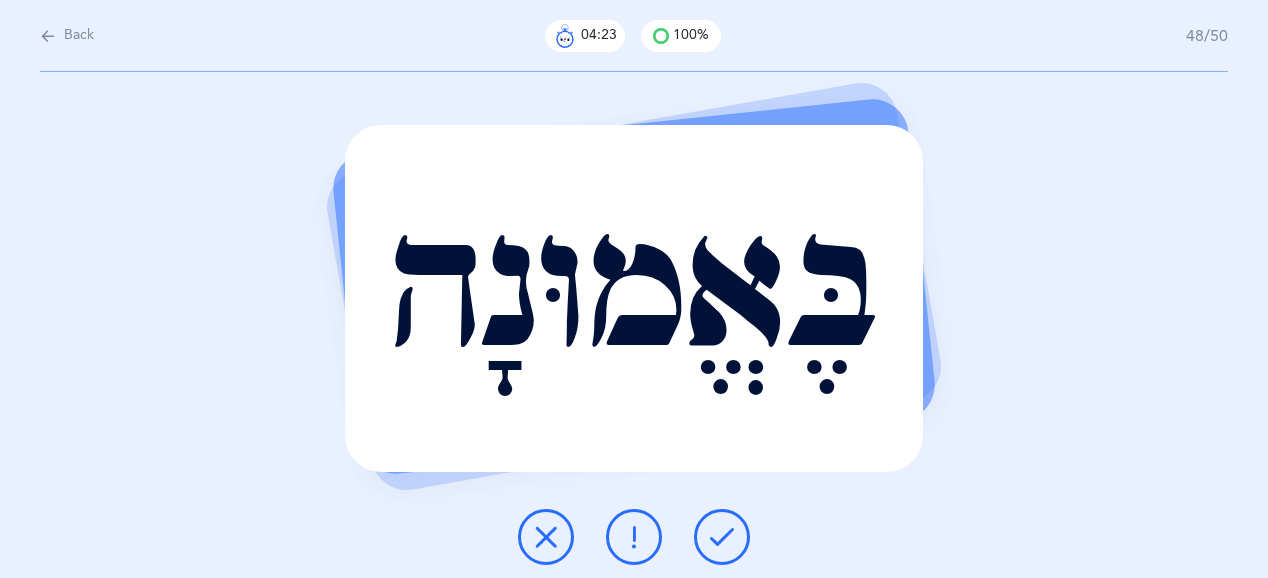 click at bounding box center (722, 537) 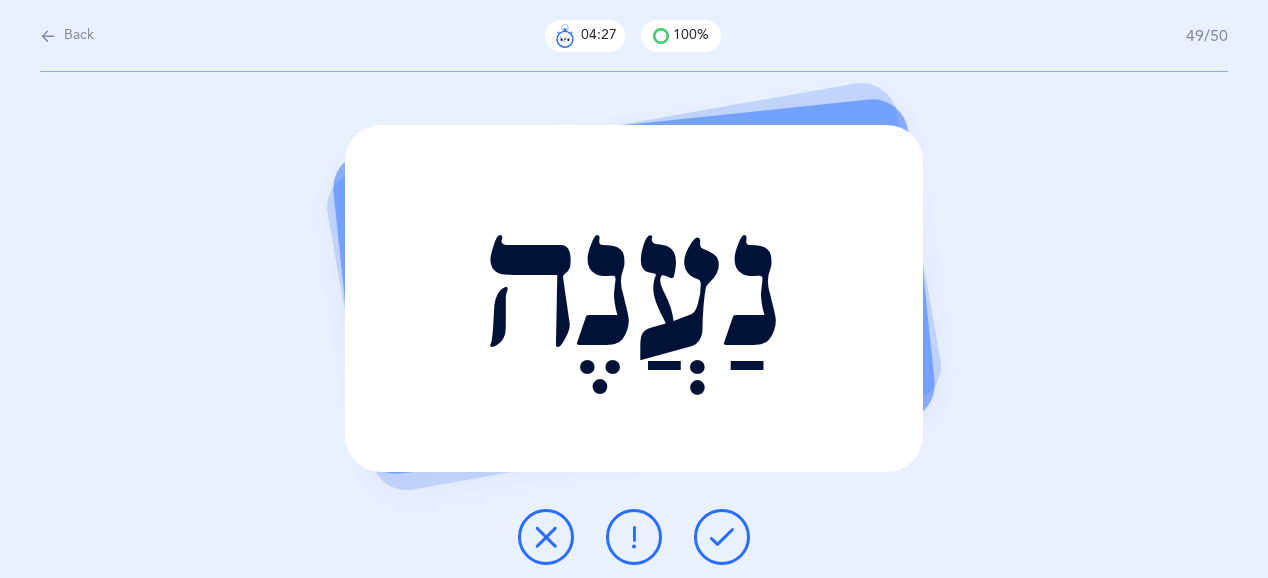 click at bounding box center (722, 537) 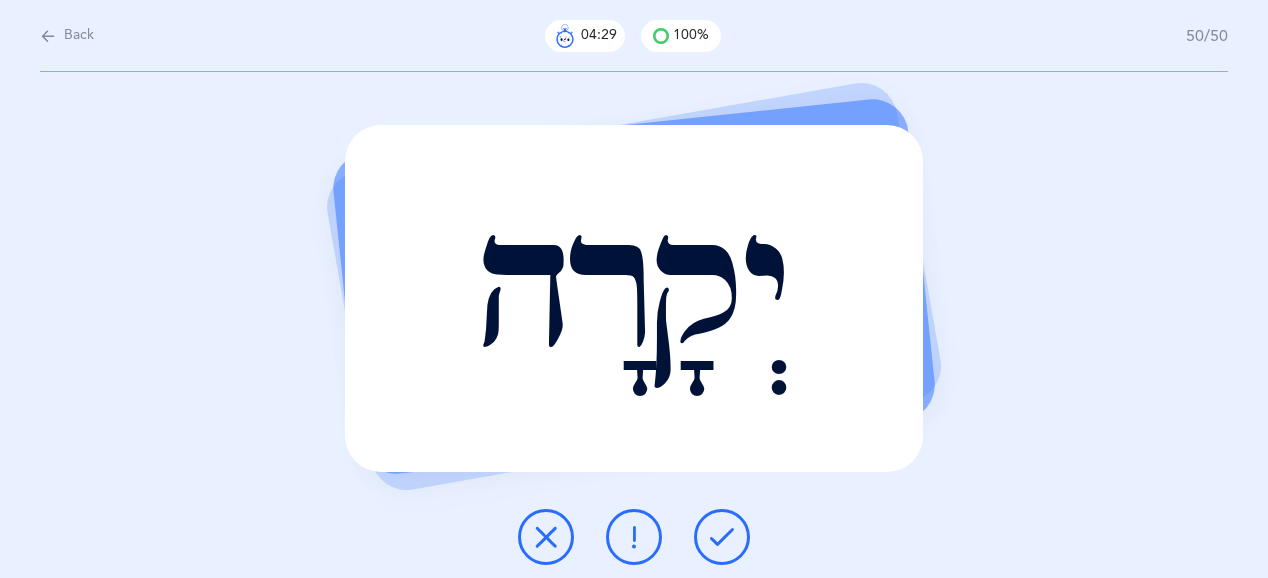 click at bounding box center (722, 537) 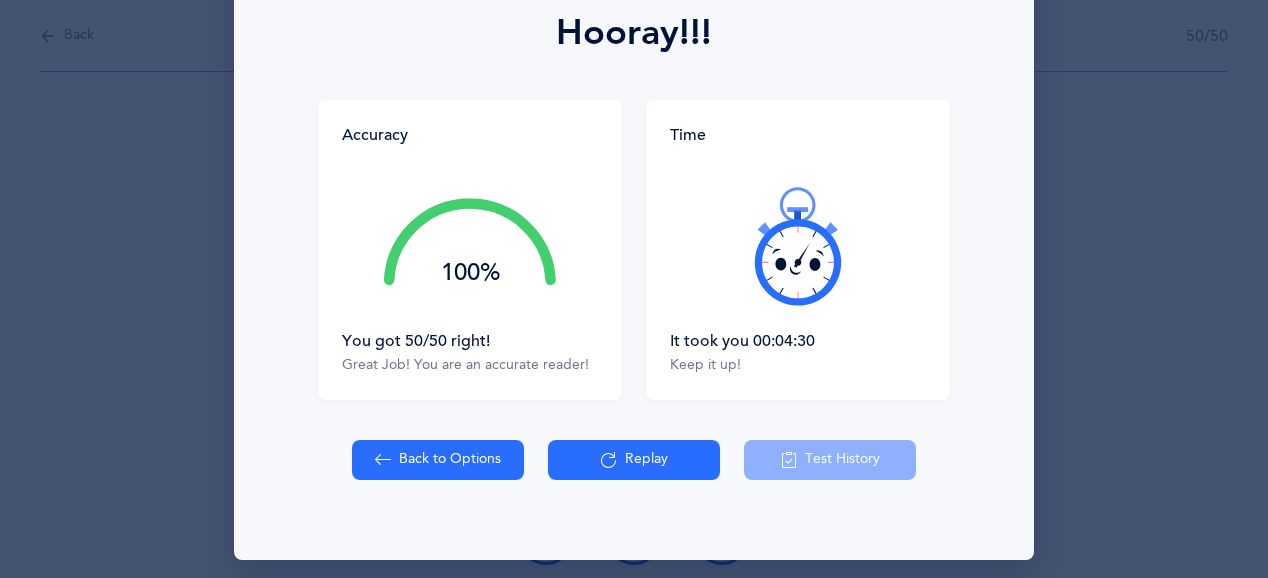 scroll, scrollTop: 302, scrollLeft: 0, axis: vertical 